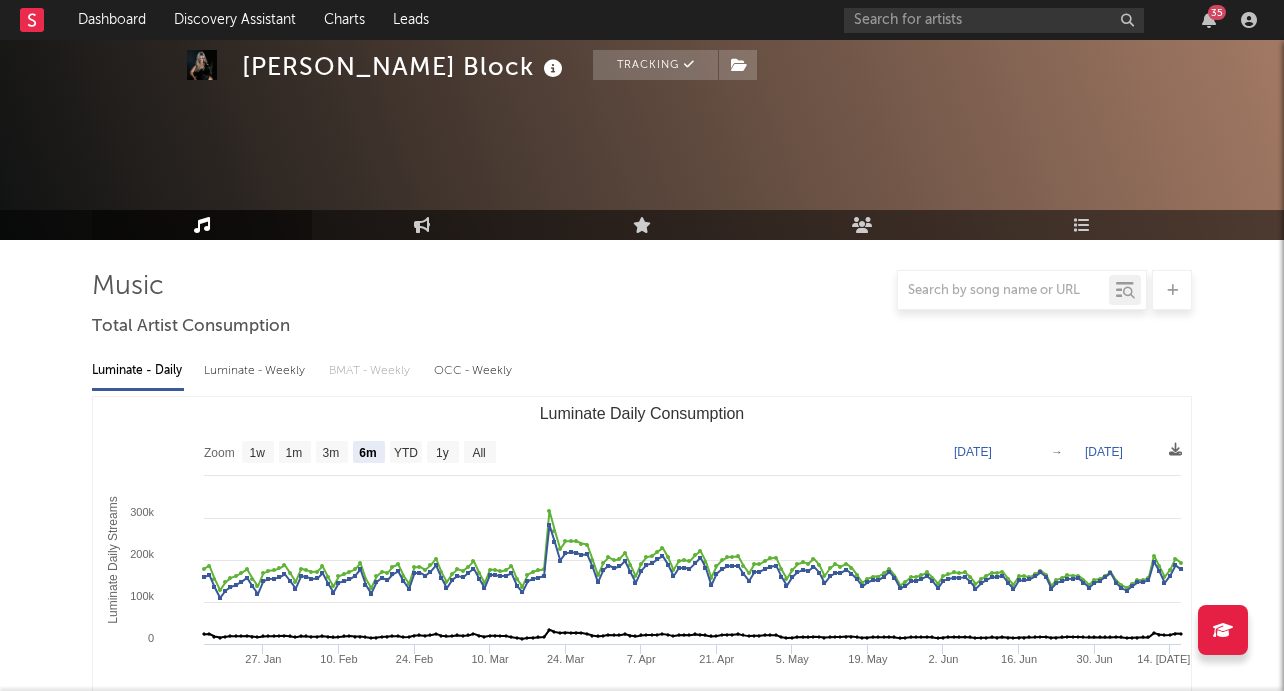 select on "6m" 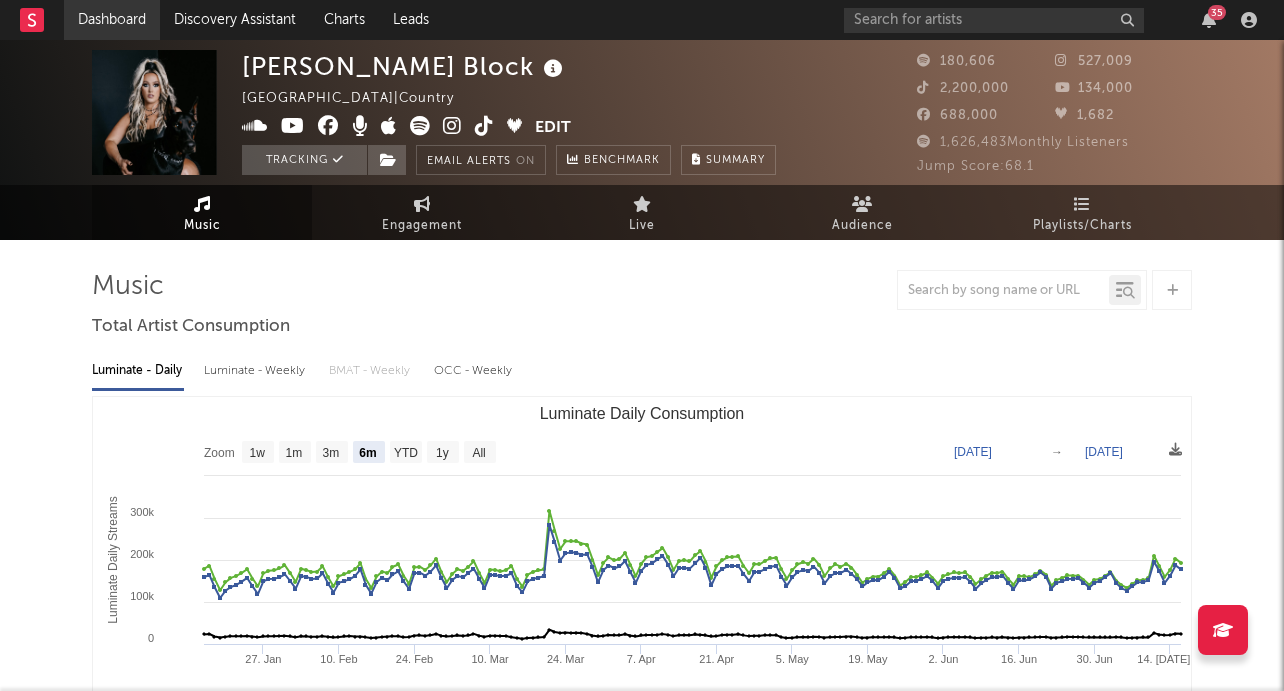 scroll, scrollTop: 0, scrollLeft: 0, axis: both 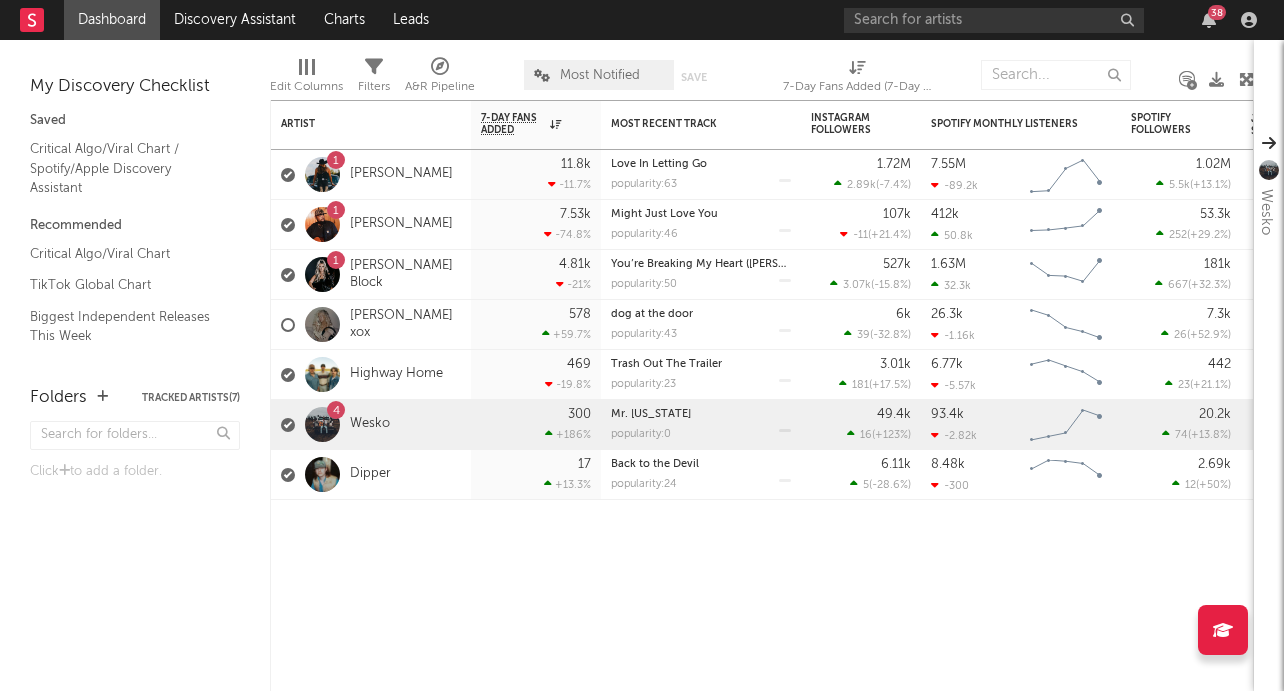 click on "Dashboard" at bounding box center [112, 20] 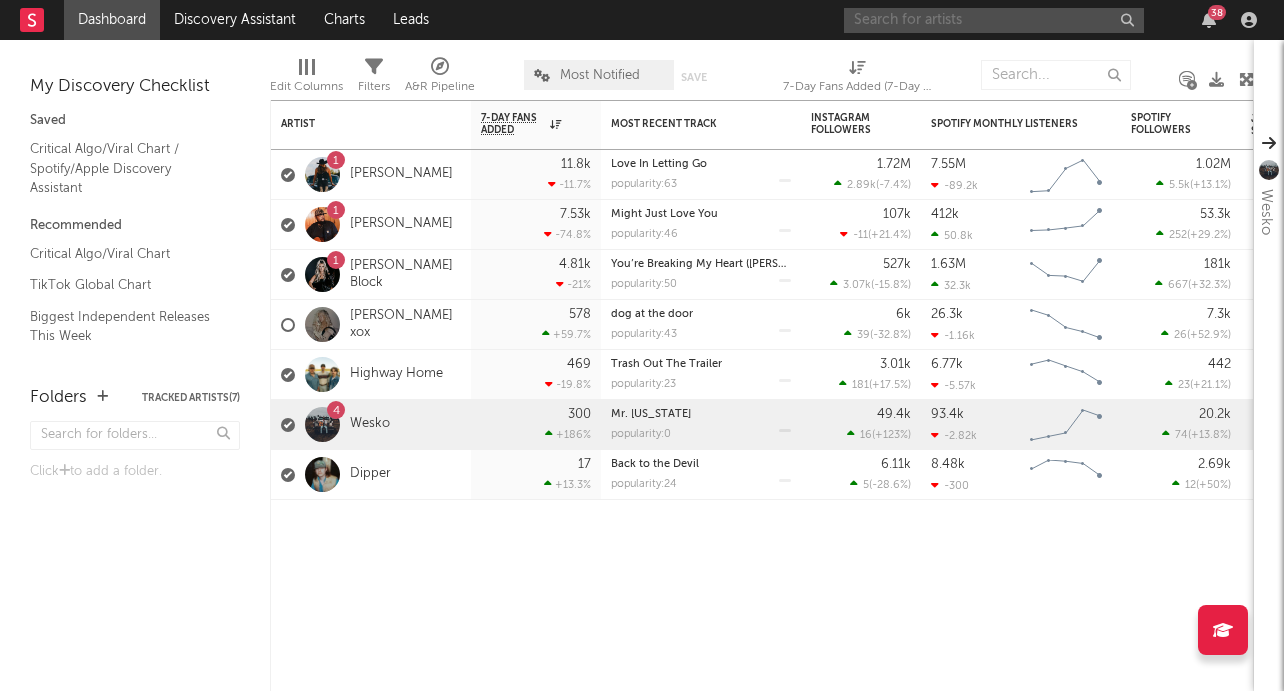 click at bounding box center (994, 20) 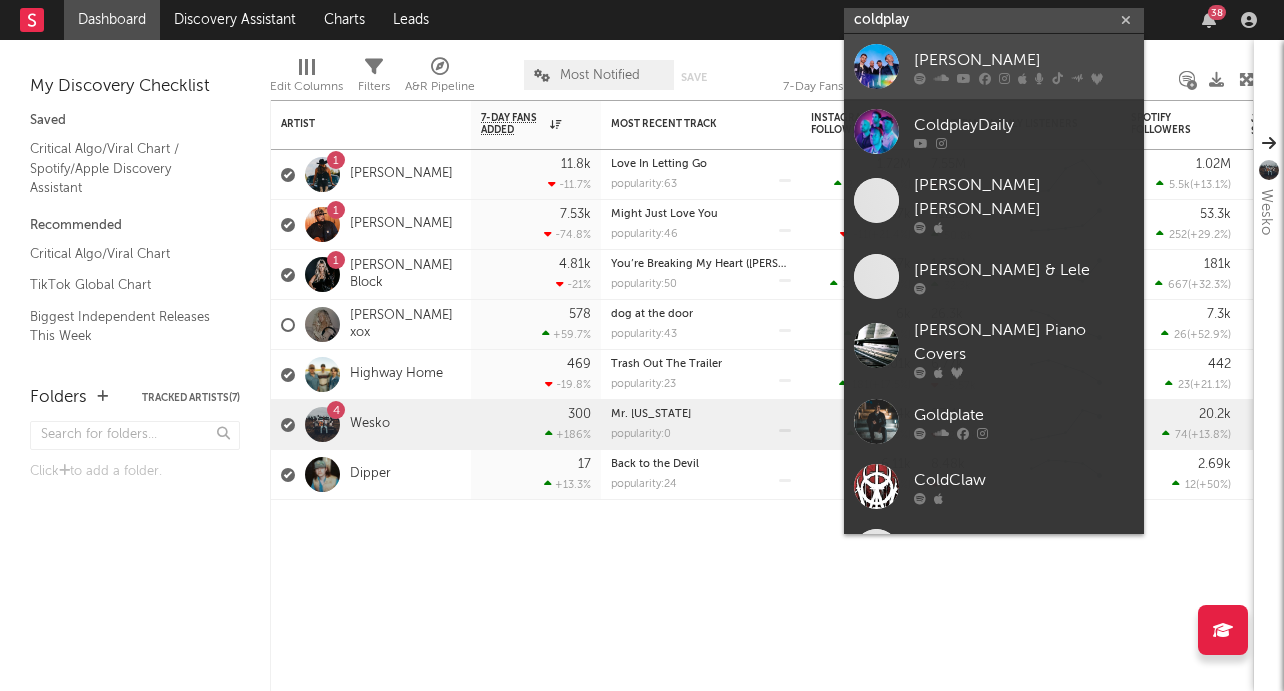 type on "coldplay" 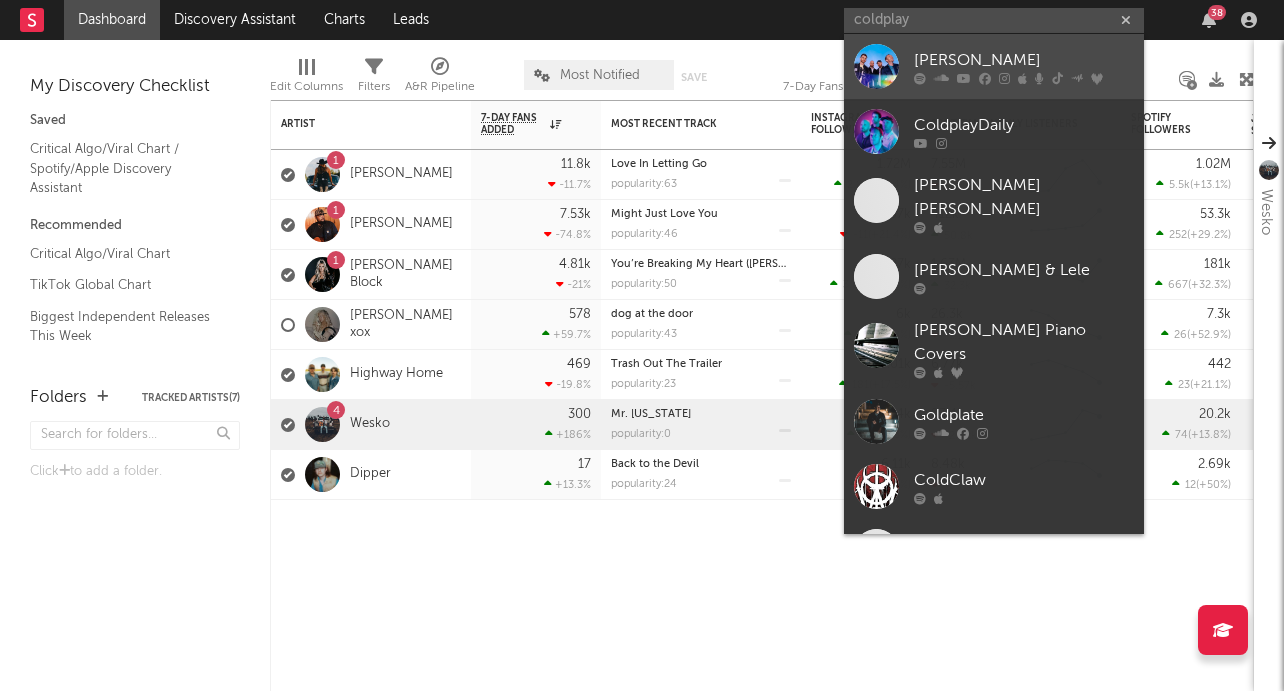 click on "[PERSON_NAME]" at bounding box center (994, 66) 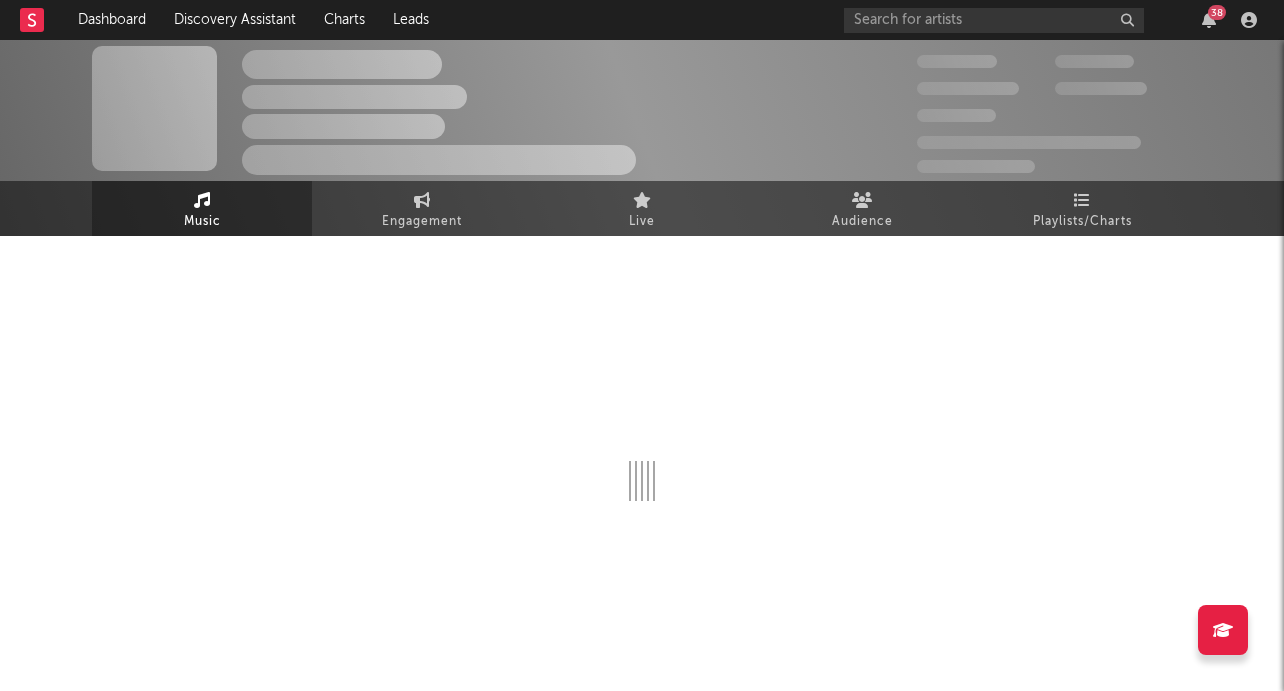 scroll, scrollTop: 4, scrollLeft: 0, axis: vertical 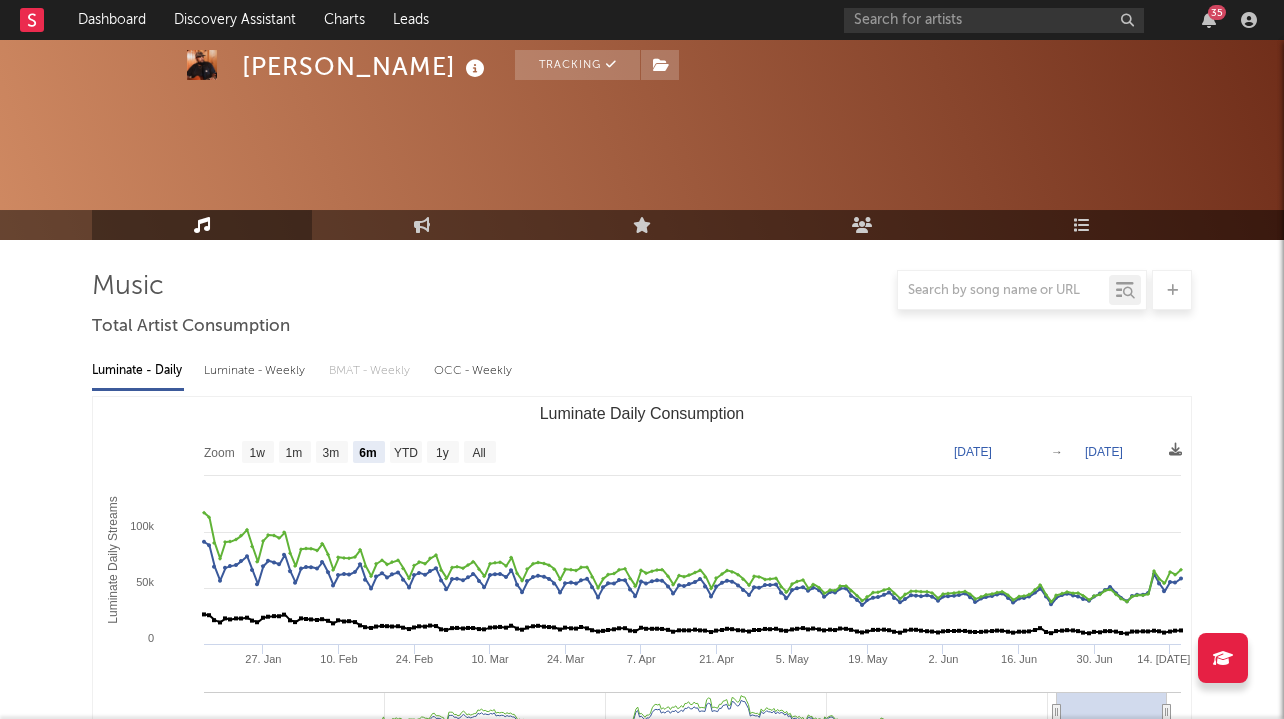 select on "6m" 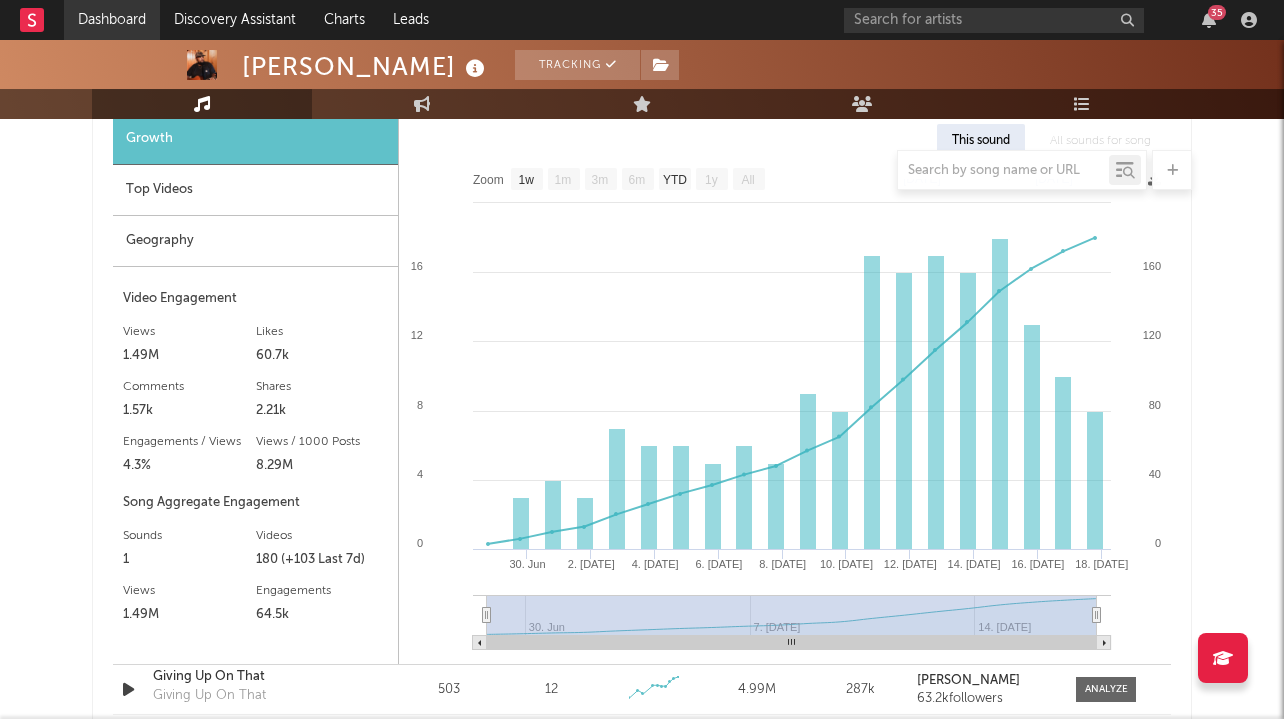 click on "Dashboard" at bounding box center [112, 20] 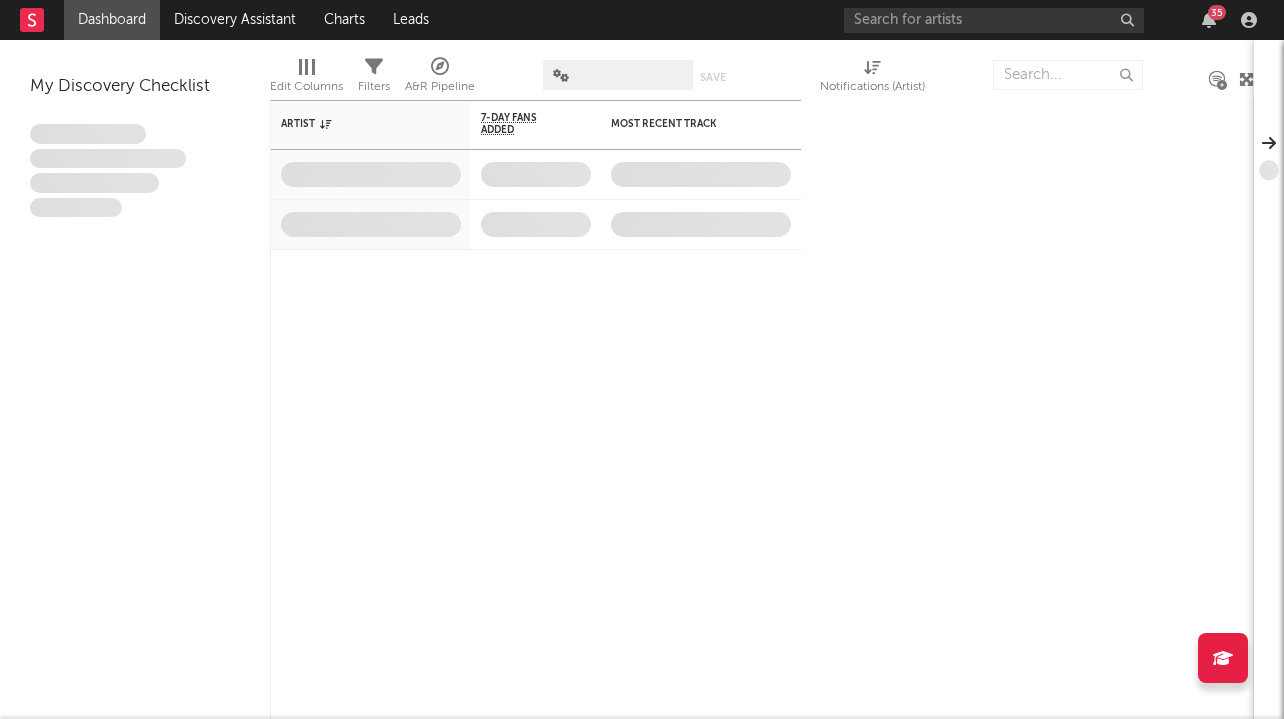 scroll, scrollTop: 0, scrollLeft: 0, axis: both 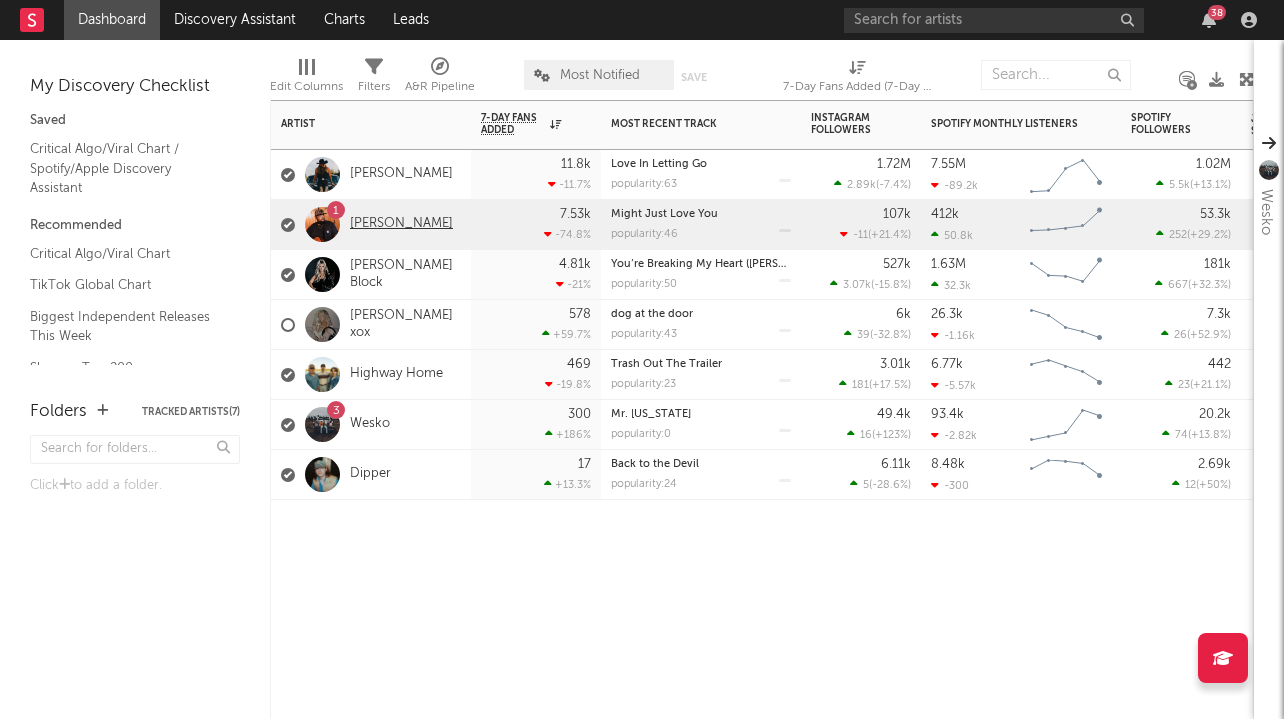 click on "[PERSON_NAME]" at bounding box center (401, 224) 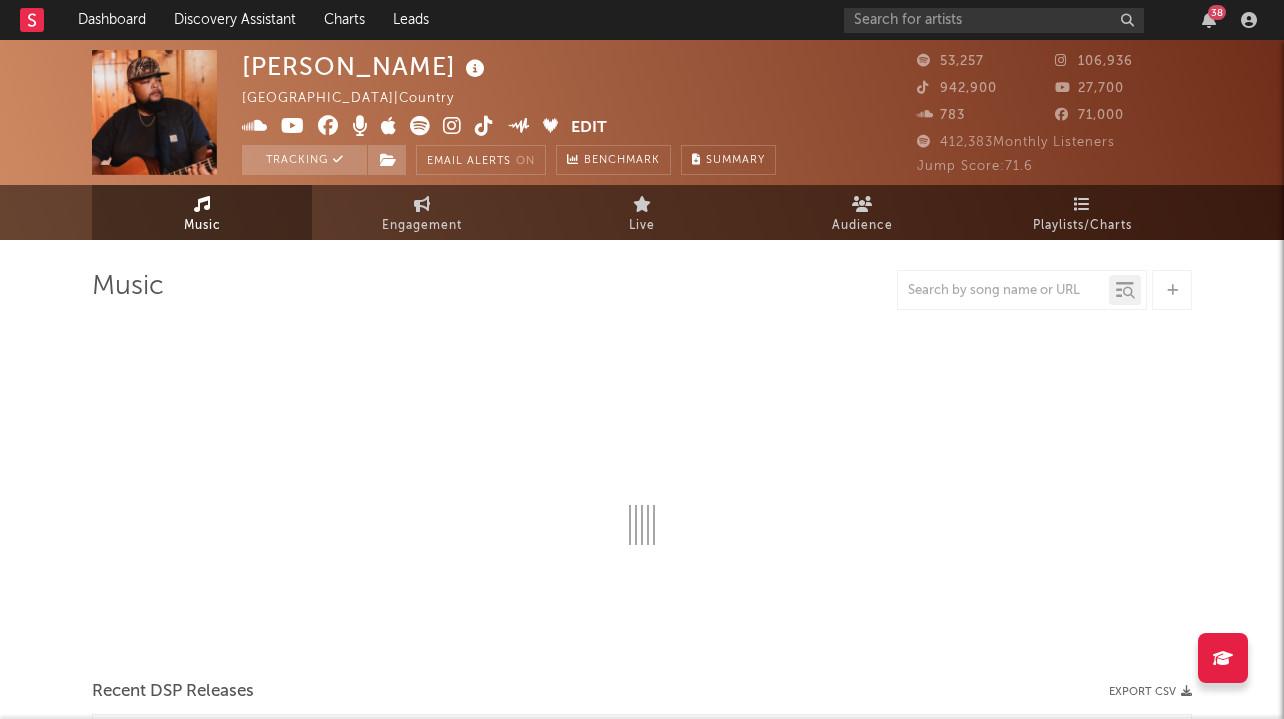 select on "6m" 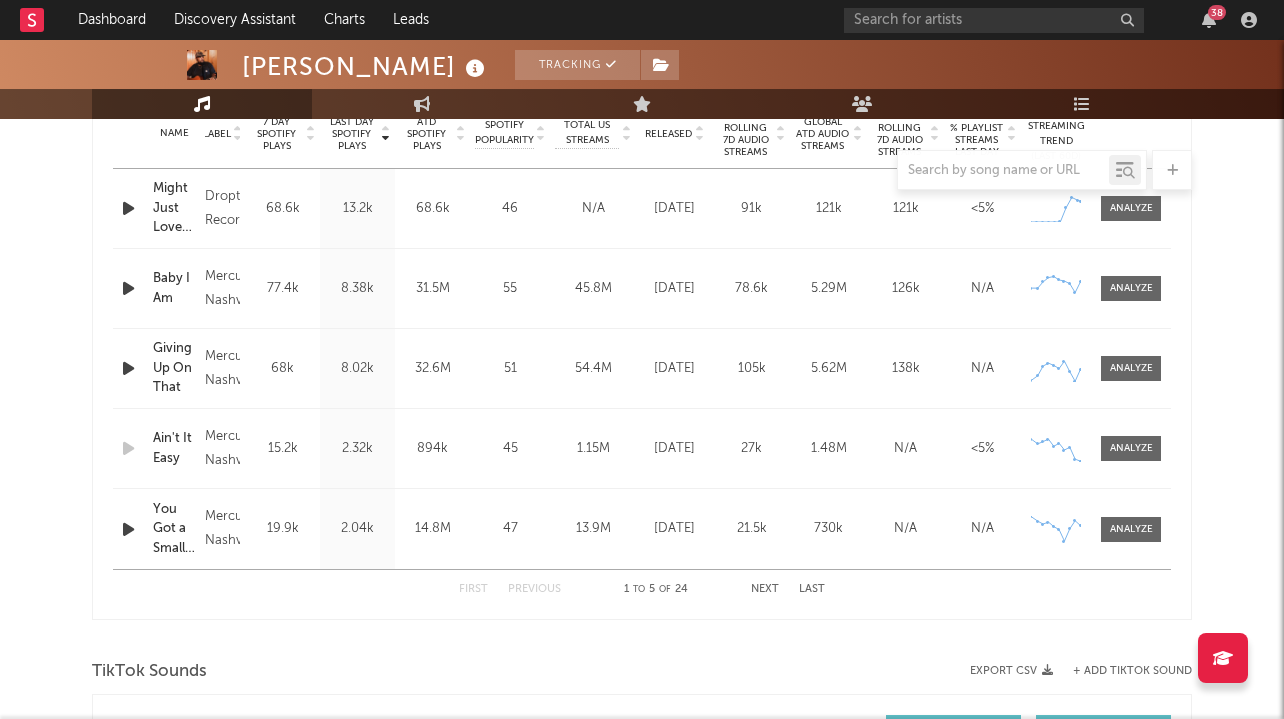 scroll, scrollTop: 719, scrollLeft: 0, axis: vertical 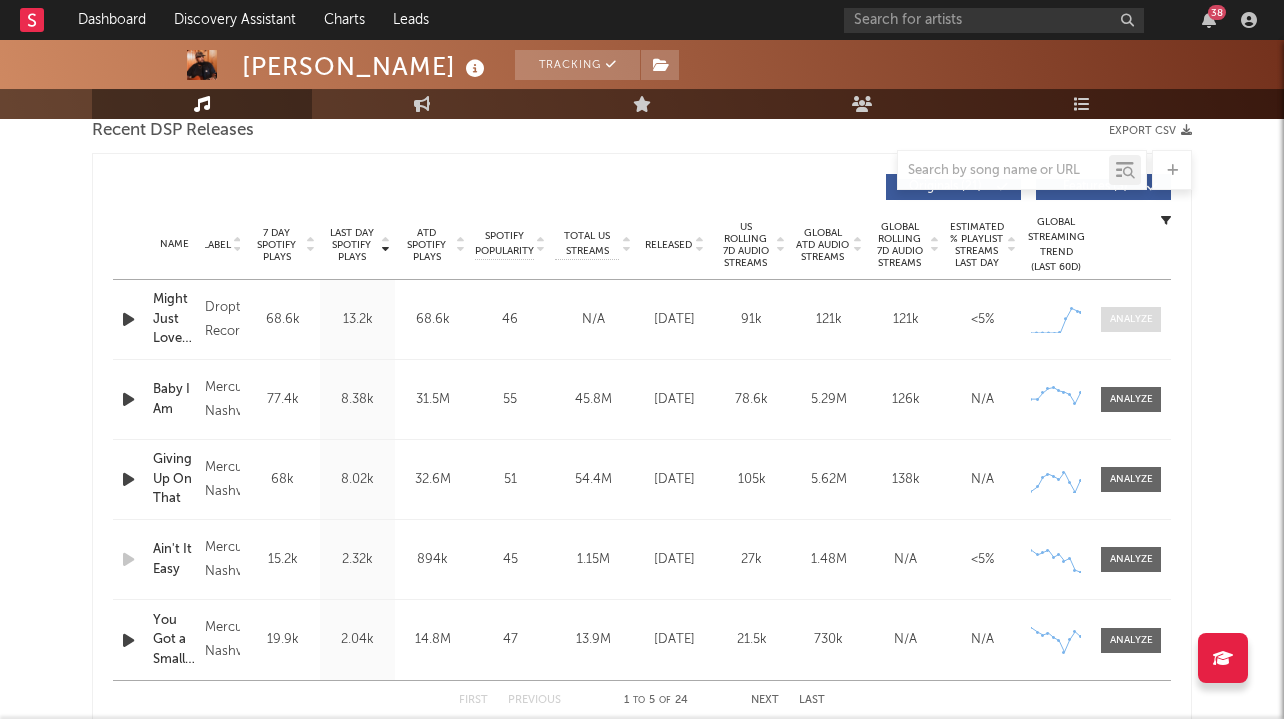 click at bounding box center [1131, 319] 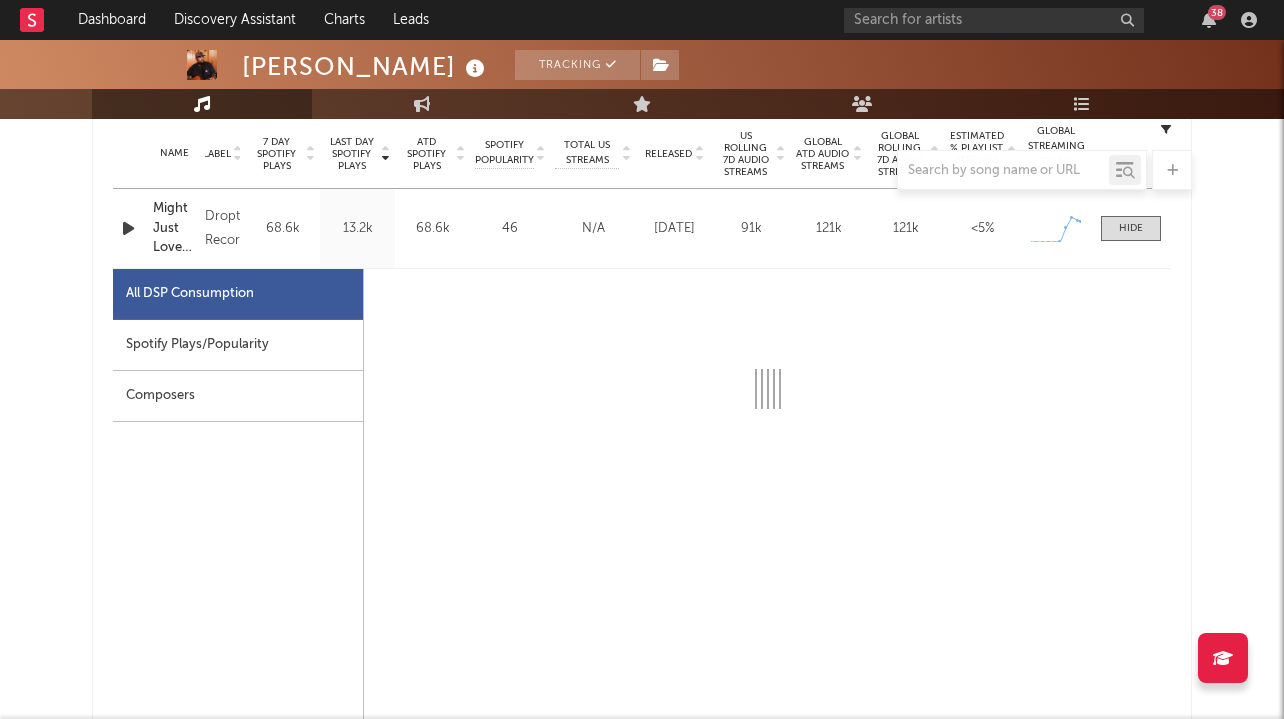 scroll, scrollTop: 811, scrollLeft: 0, axis: vertical 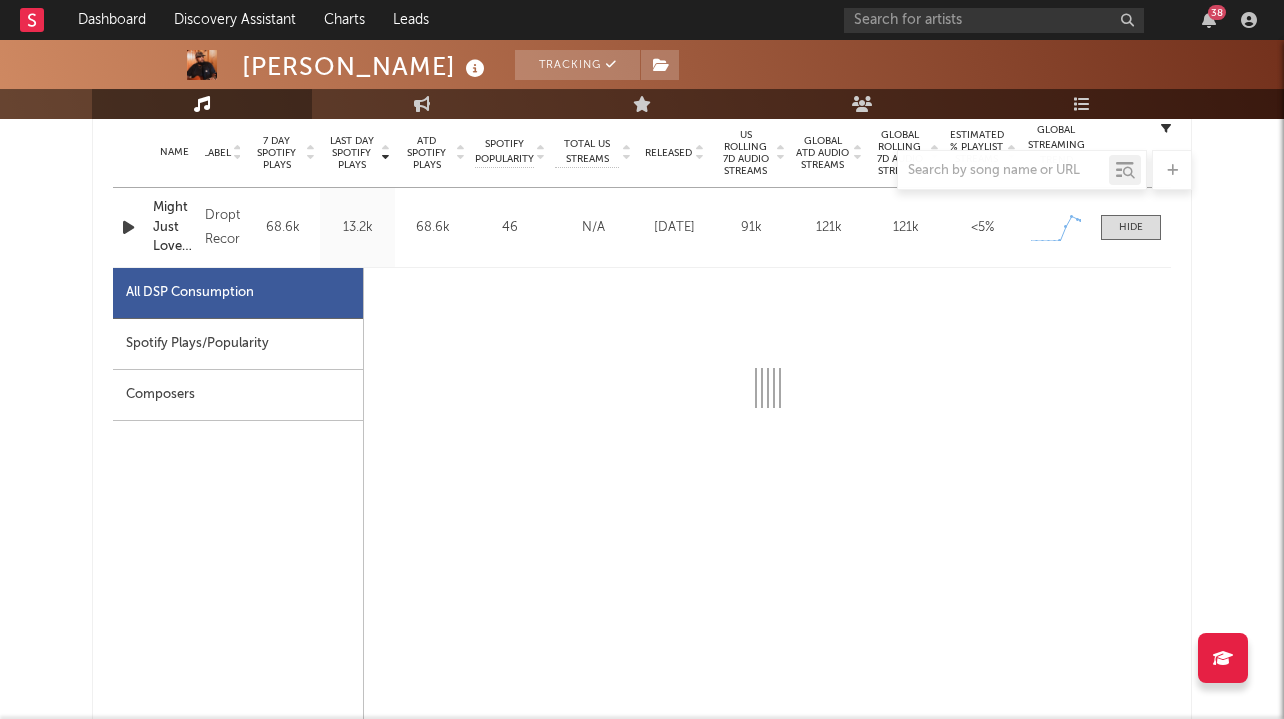 select on "1w" 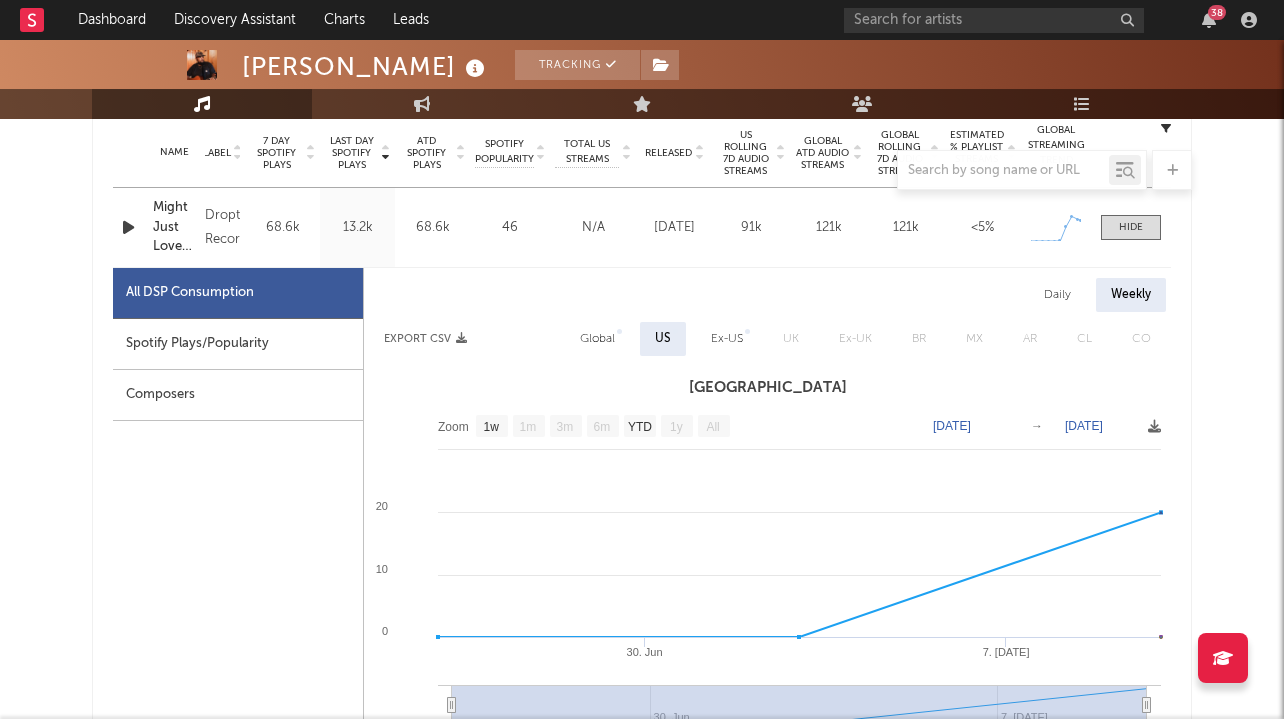click on "Daily" at bounding box center [1057, 295] 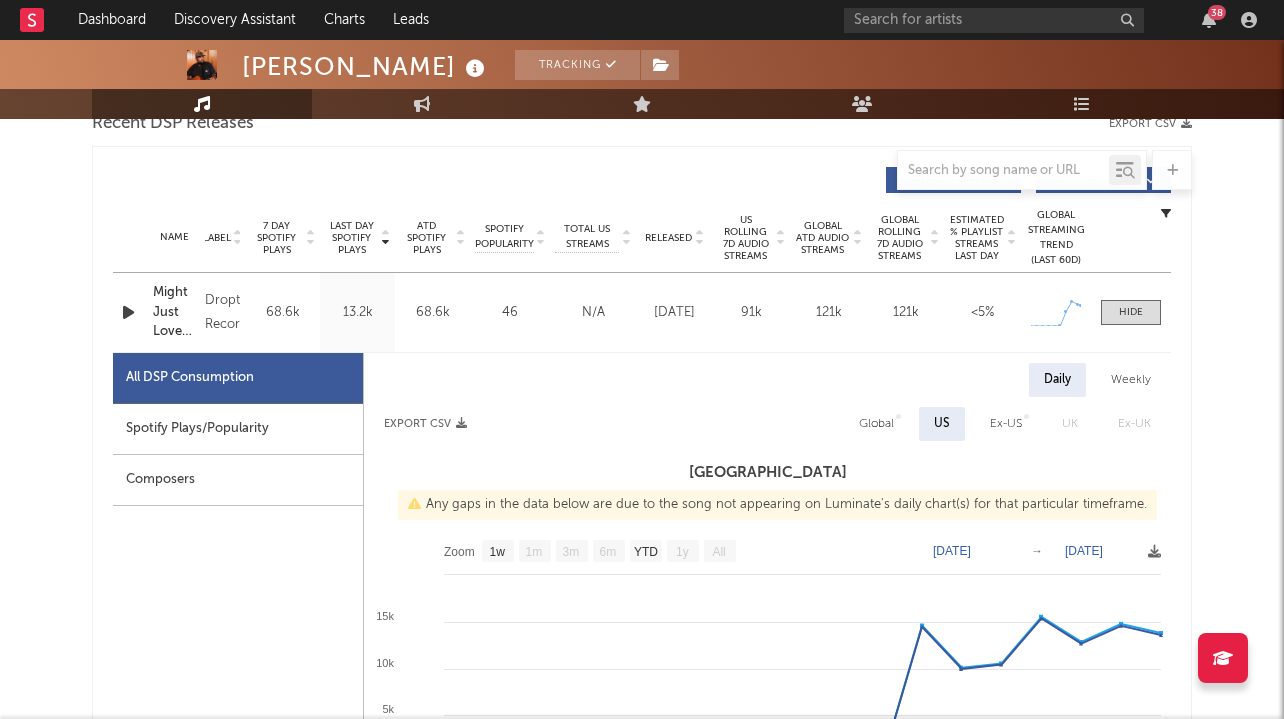 scroll, scrollTop: 717, scrollLeft: 0, axis: vertical 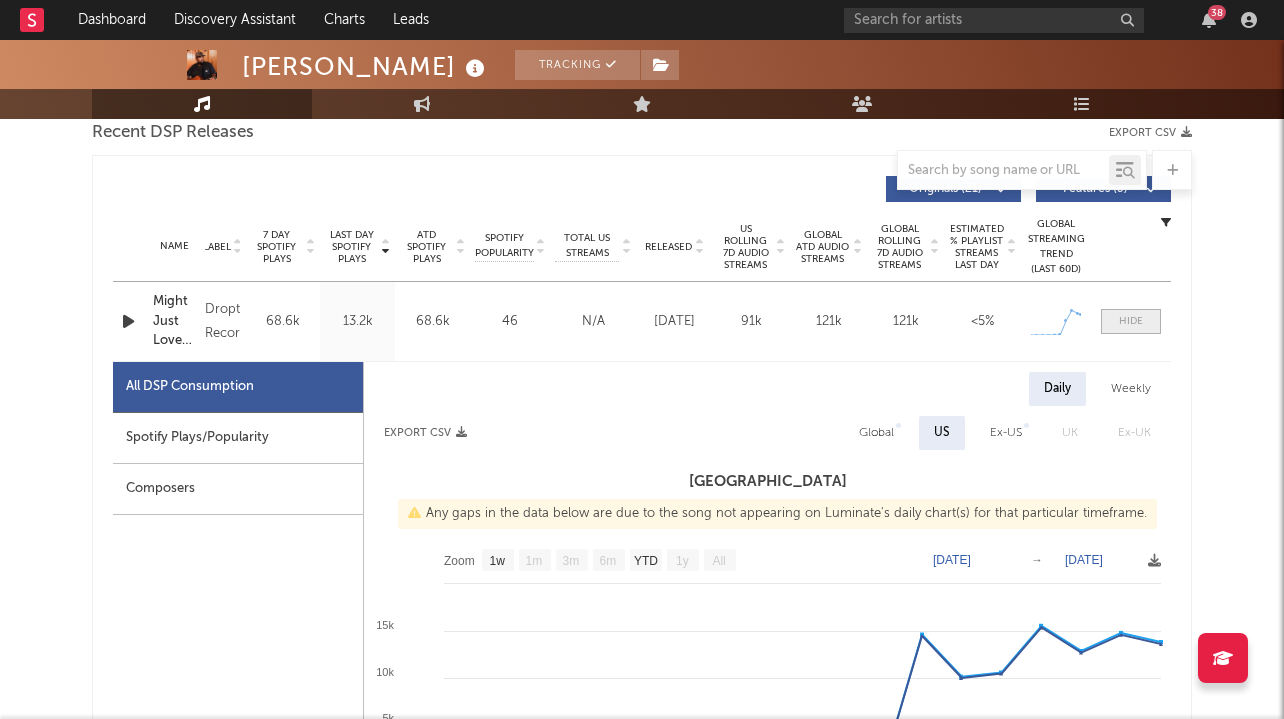 click at bounding box center (1131, 321) 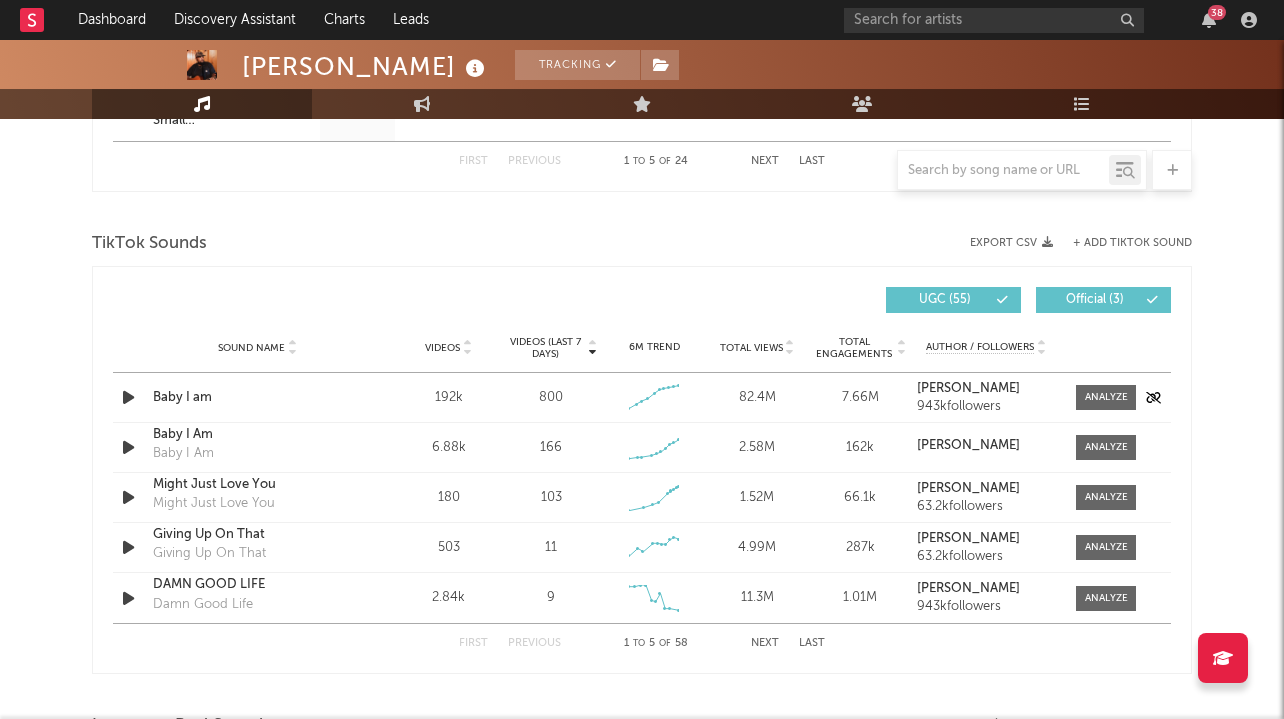 scroll, scrollTop: 1286, scrollLeft: 0, axis: vertical 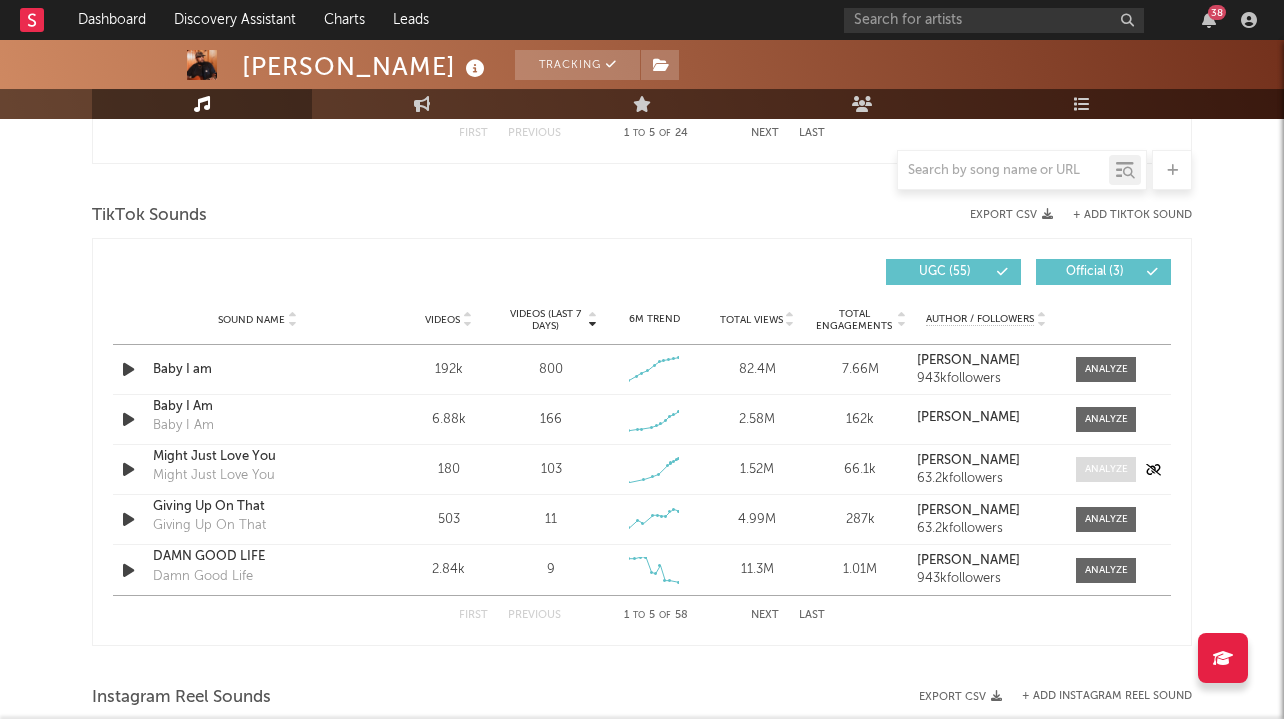 click at bounding box center [1106, 469] 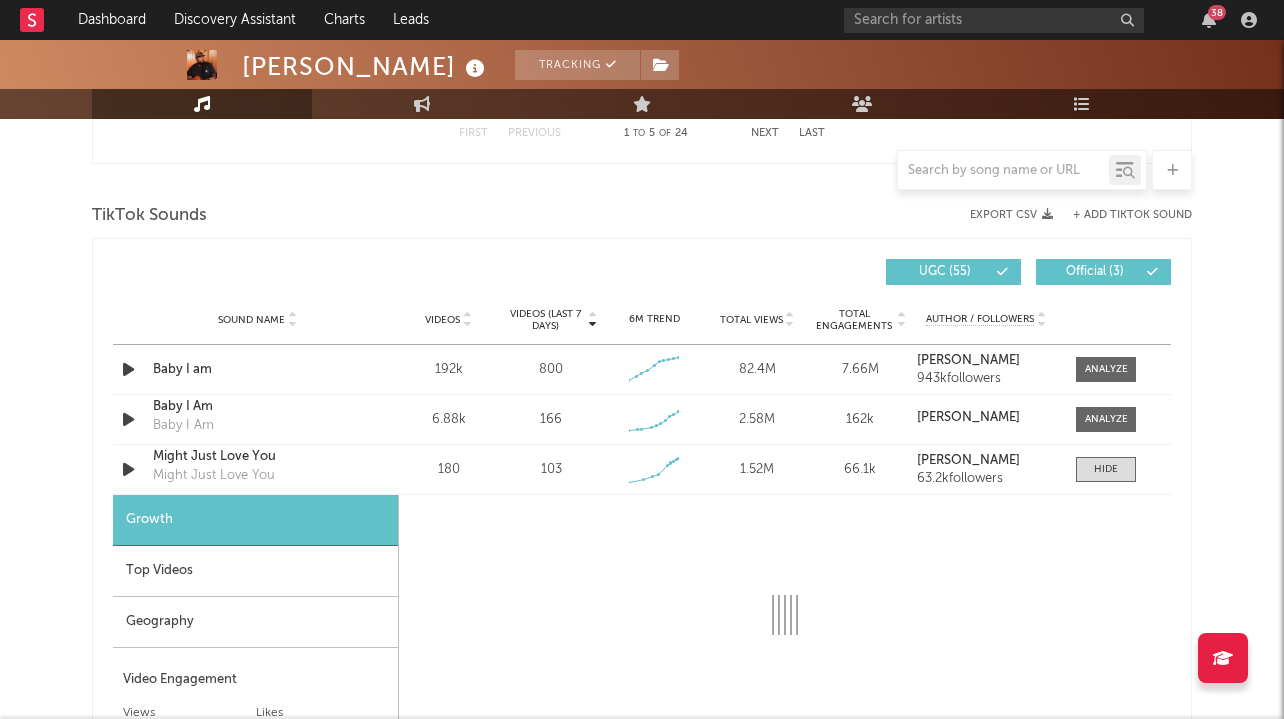 select on "1w" 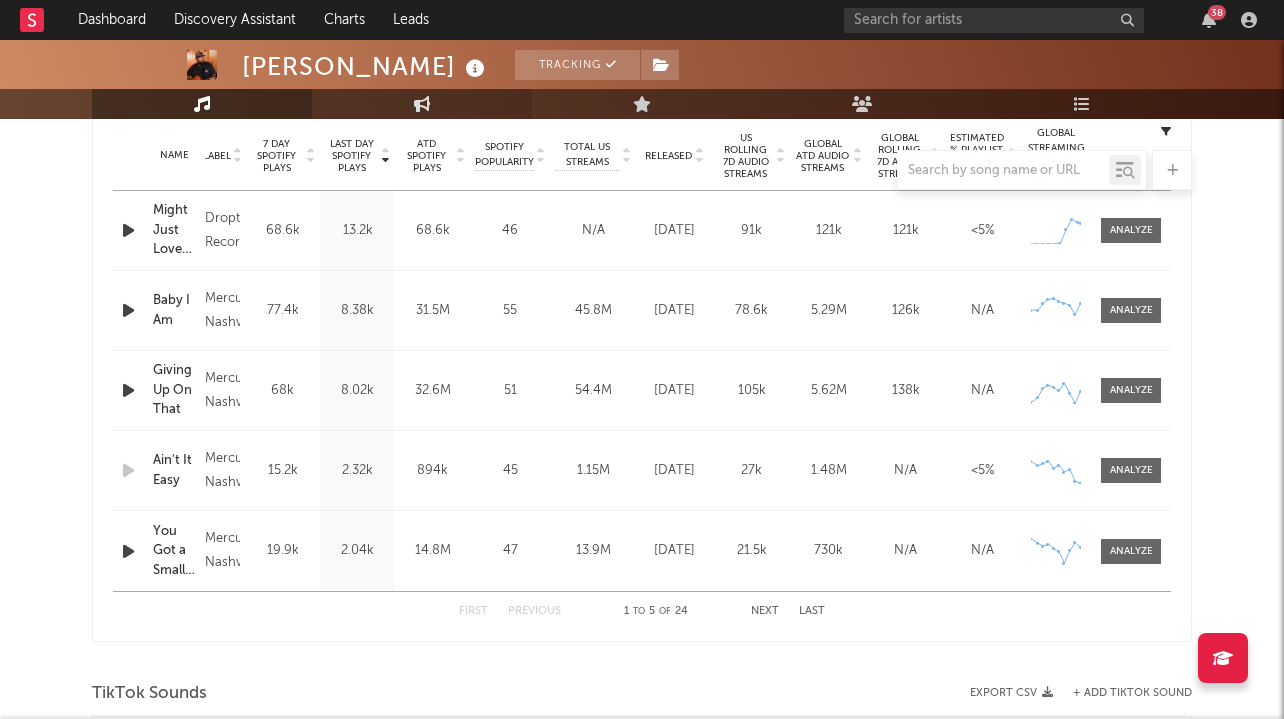 scroll, scrollTop: 607, scrollLeft: 0, axis: vertical 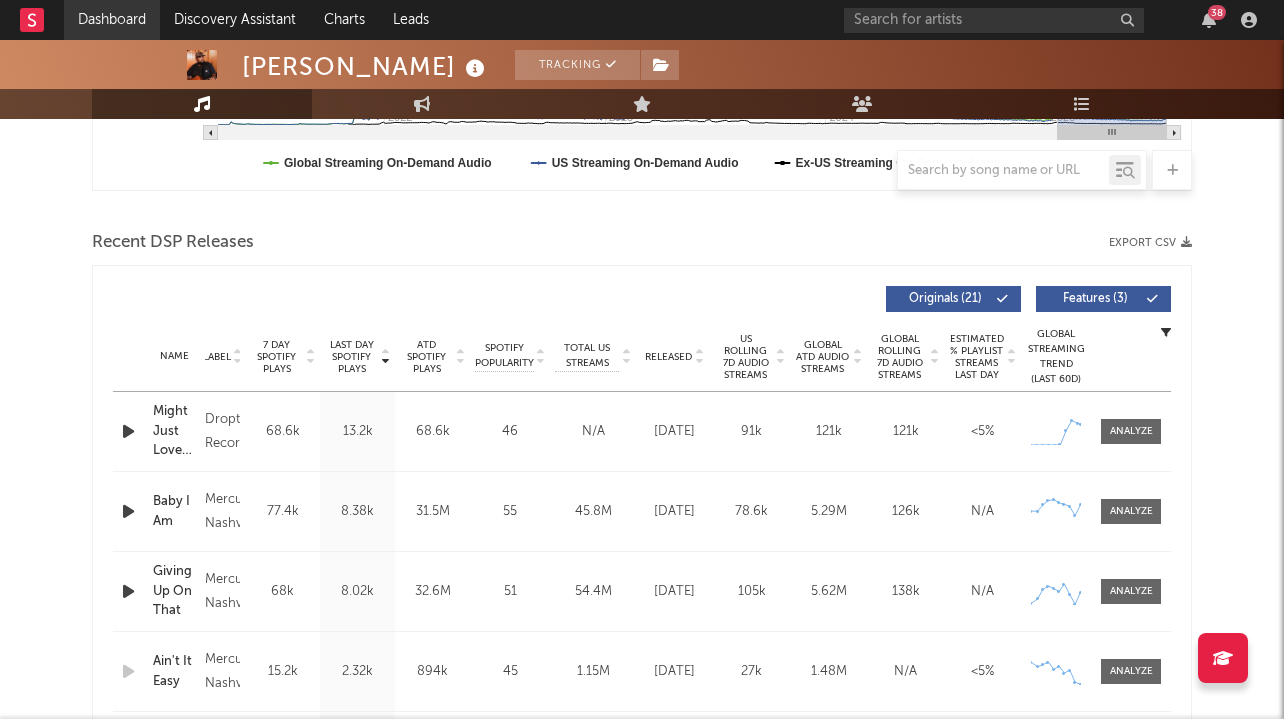 click on "Dashboard" at bounding box center (112, 20) 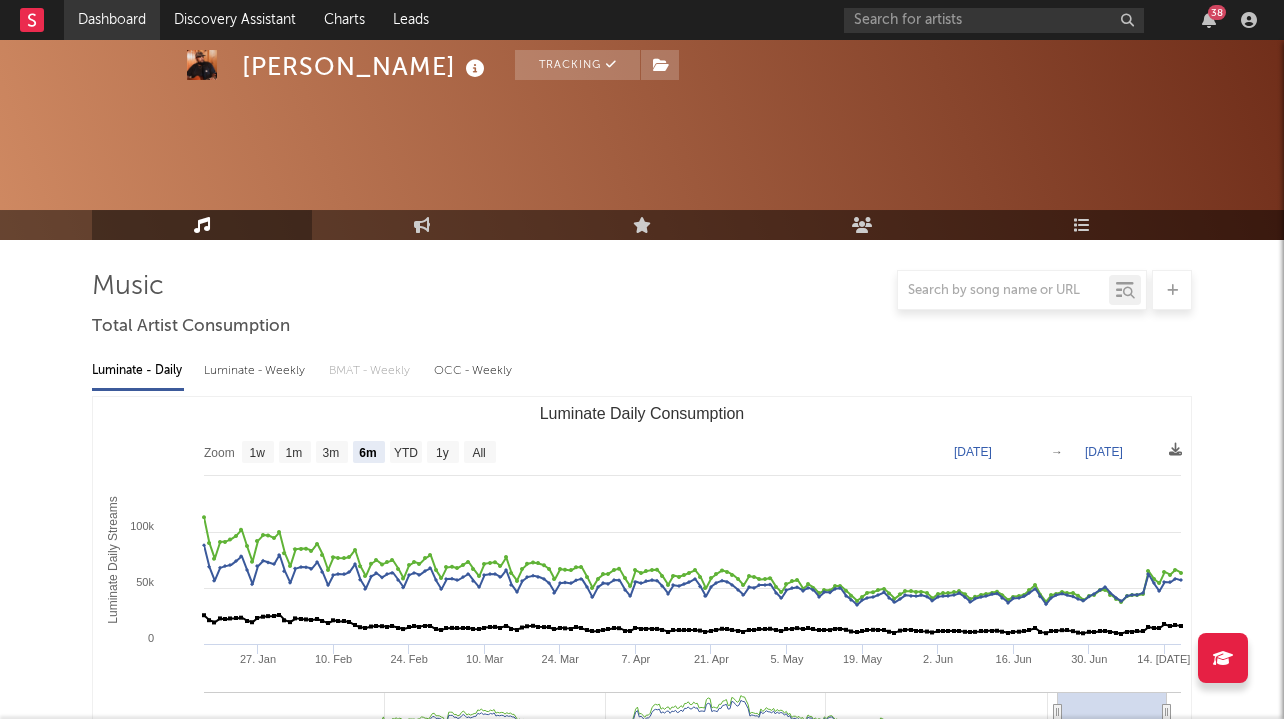 scroll, scrollTop: 0, scrollLeft: 0, axis: both 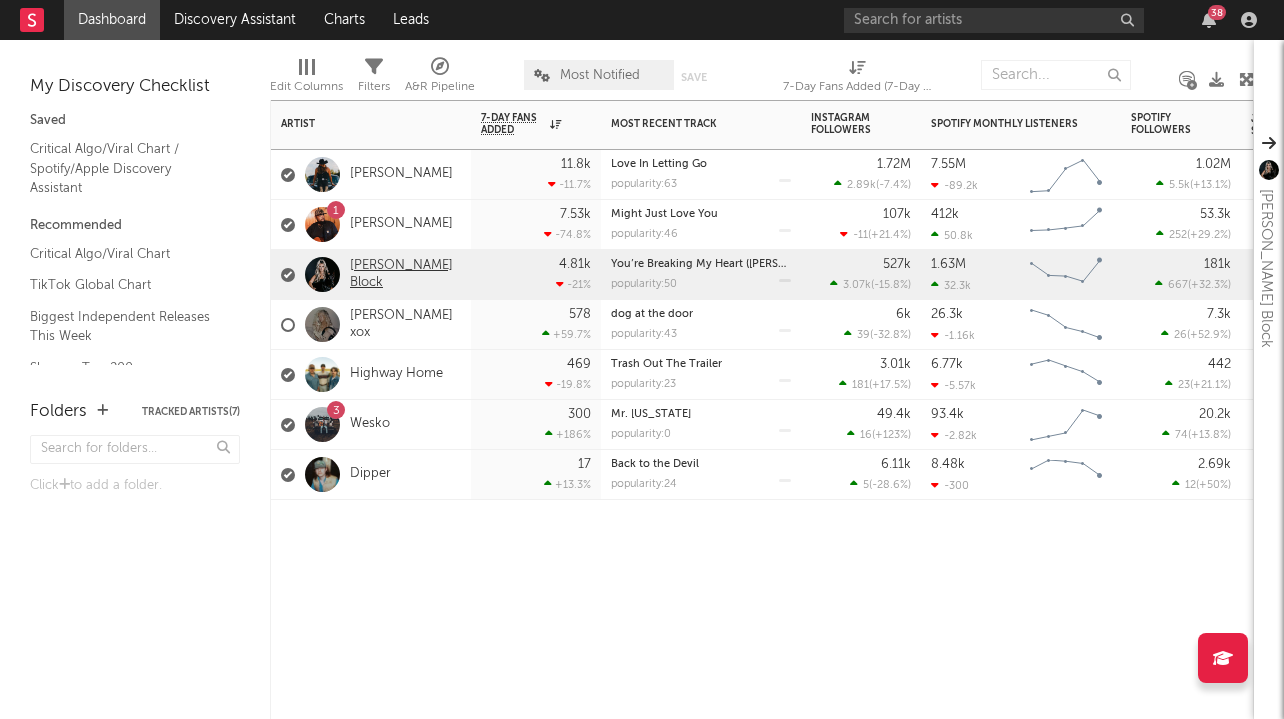 click on "[PERSON_NAME] Block" at bounding box center (405, 275) 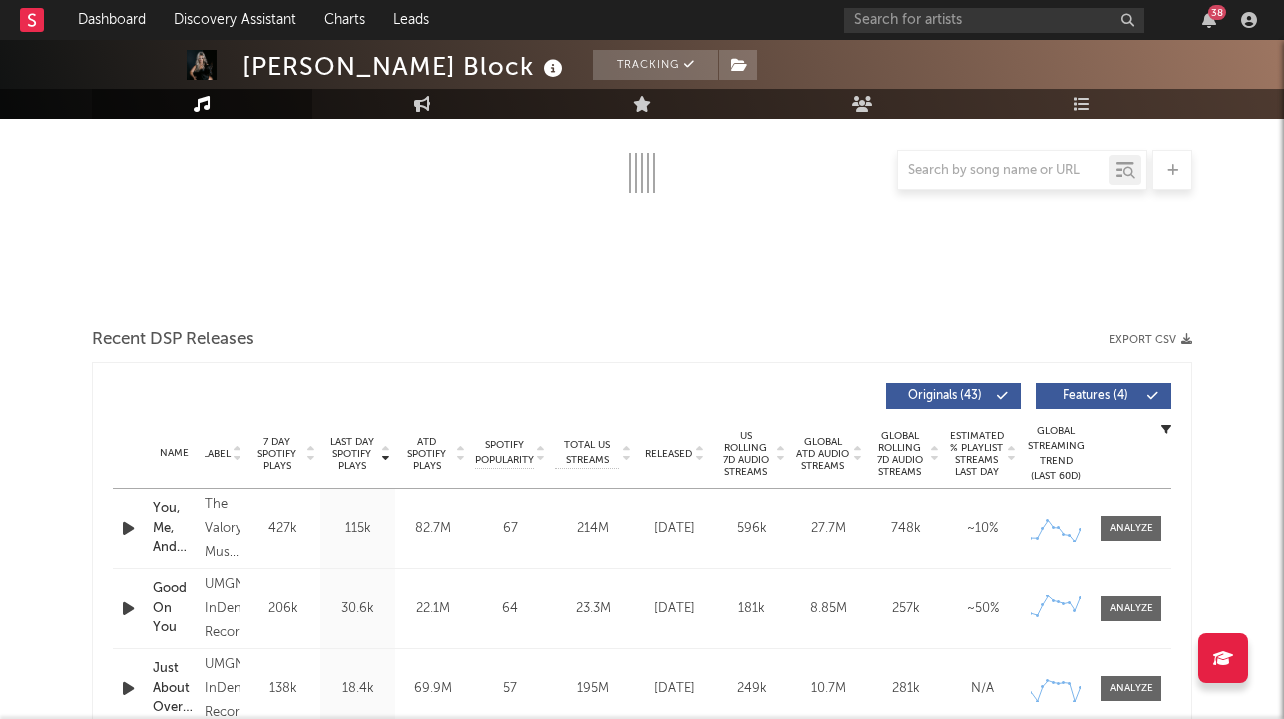 select on "6m" 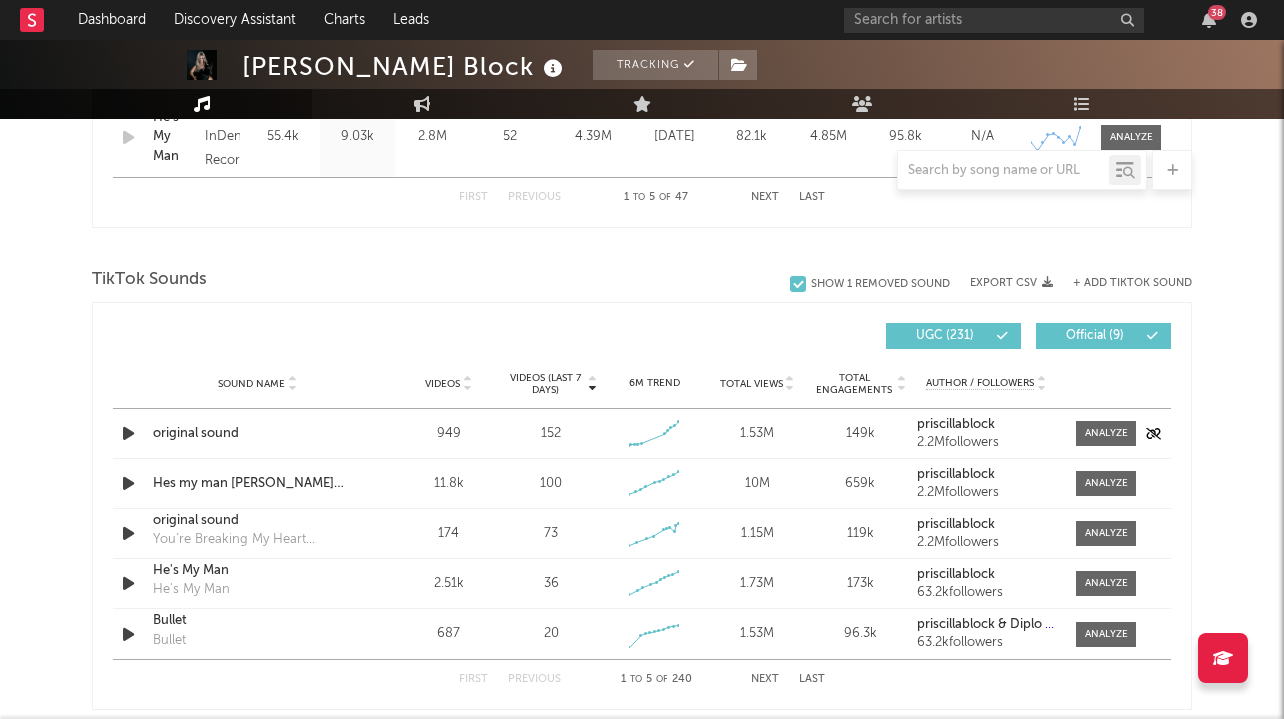 scroll, scrollTop: 1223, scrollLeft: 0, axis: vertical 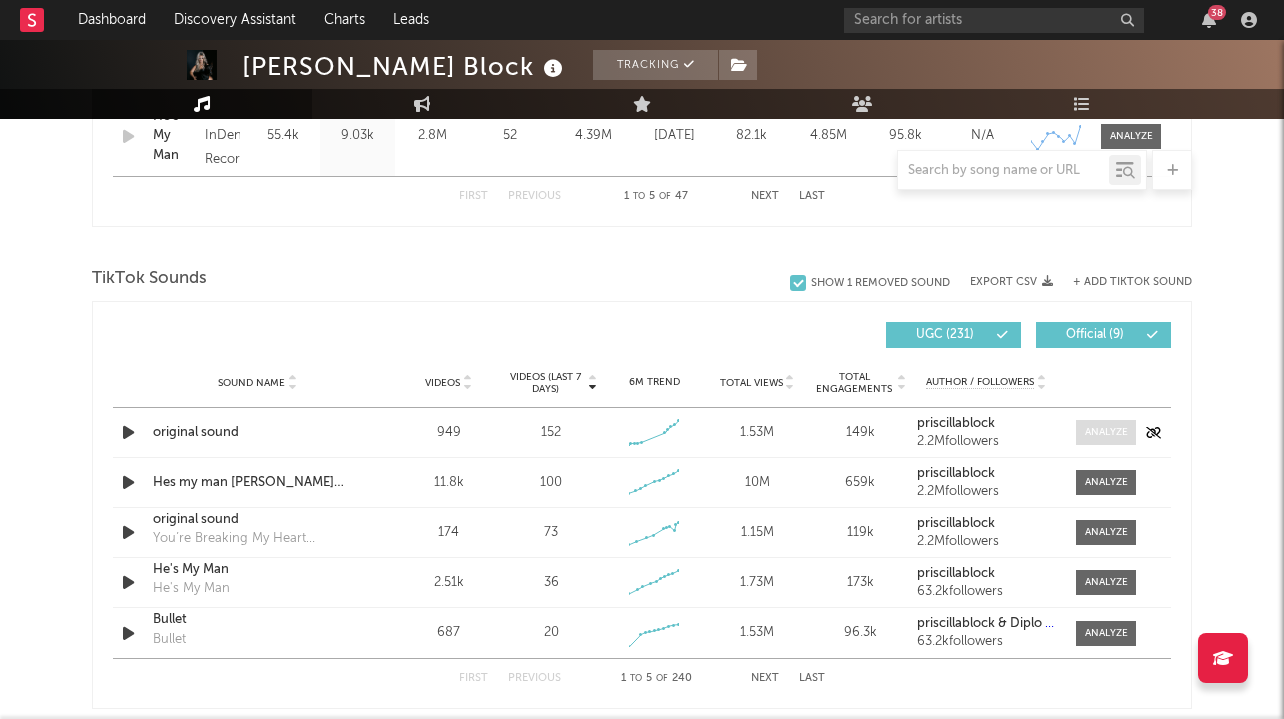 click at bounding box center (1106, 432) 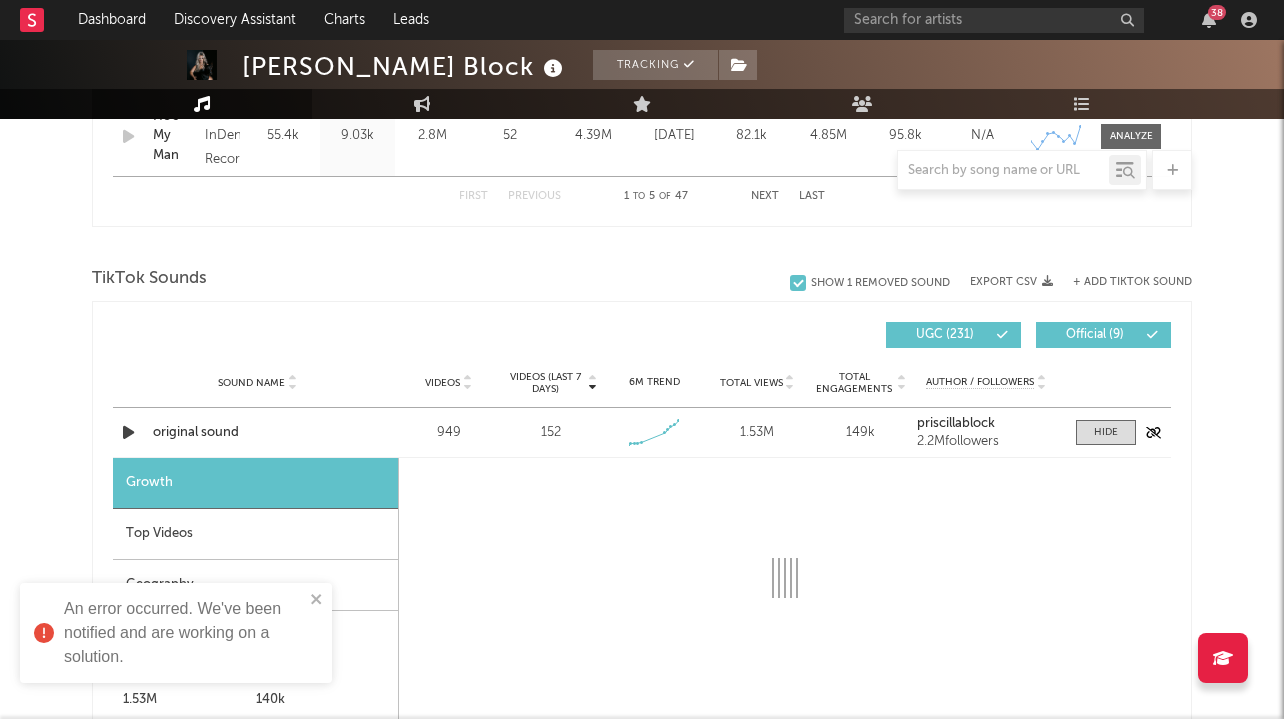 scroll, scrollTop: 1236, scrollLeft: 0, axis: vertical 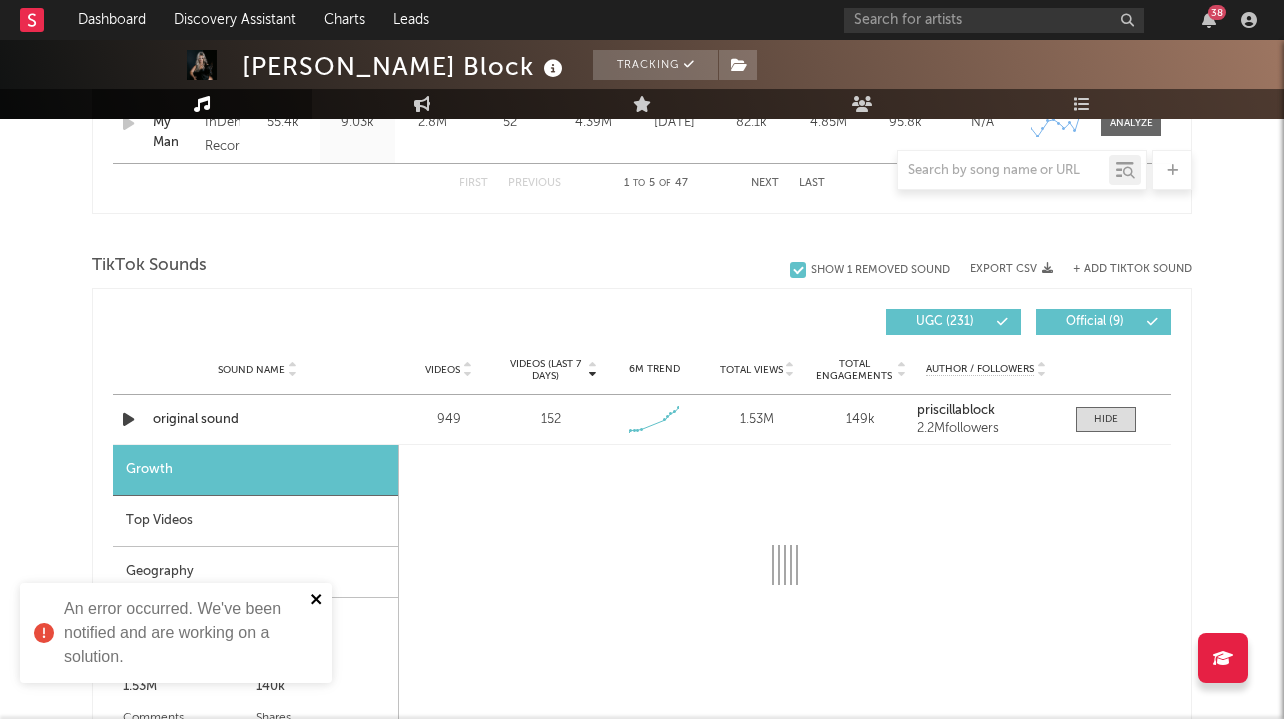click 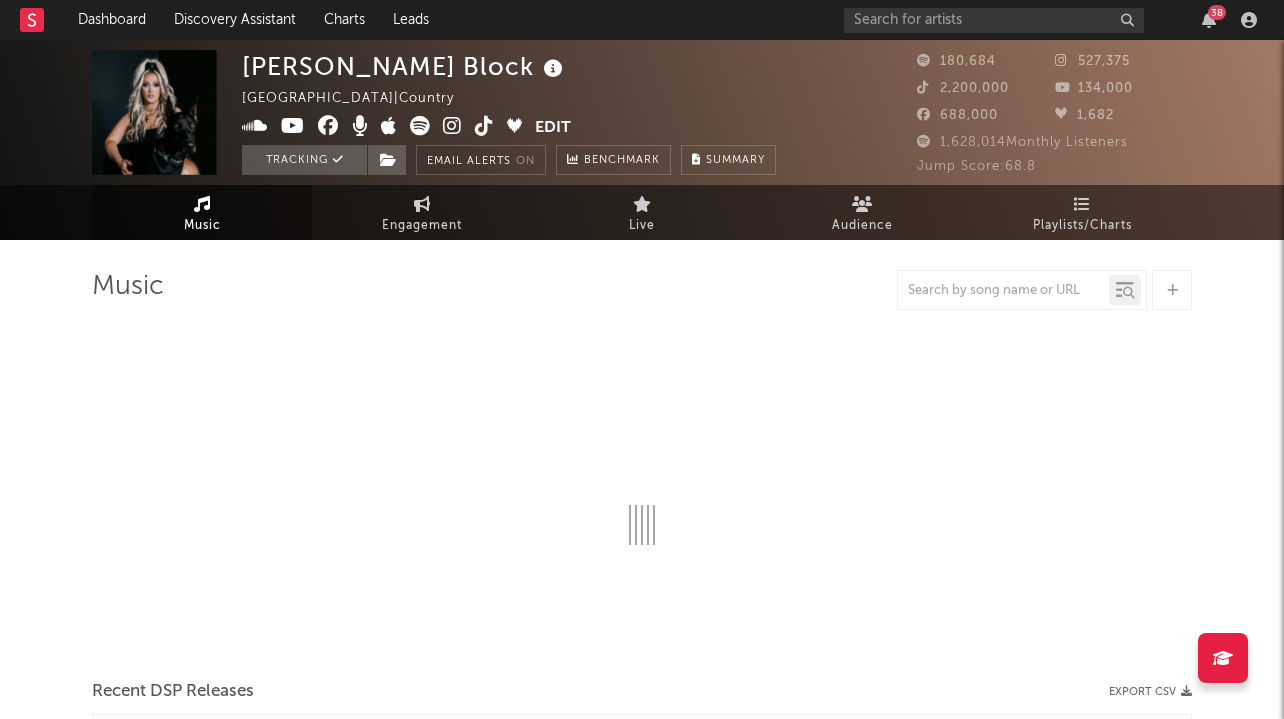 scroll, scrollTop: 0, scrollLeft: 0, axis: both 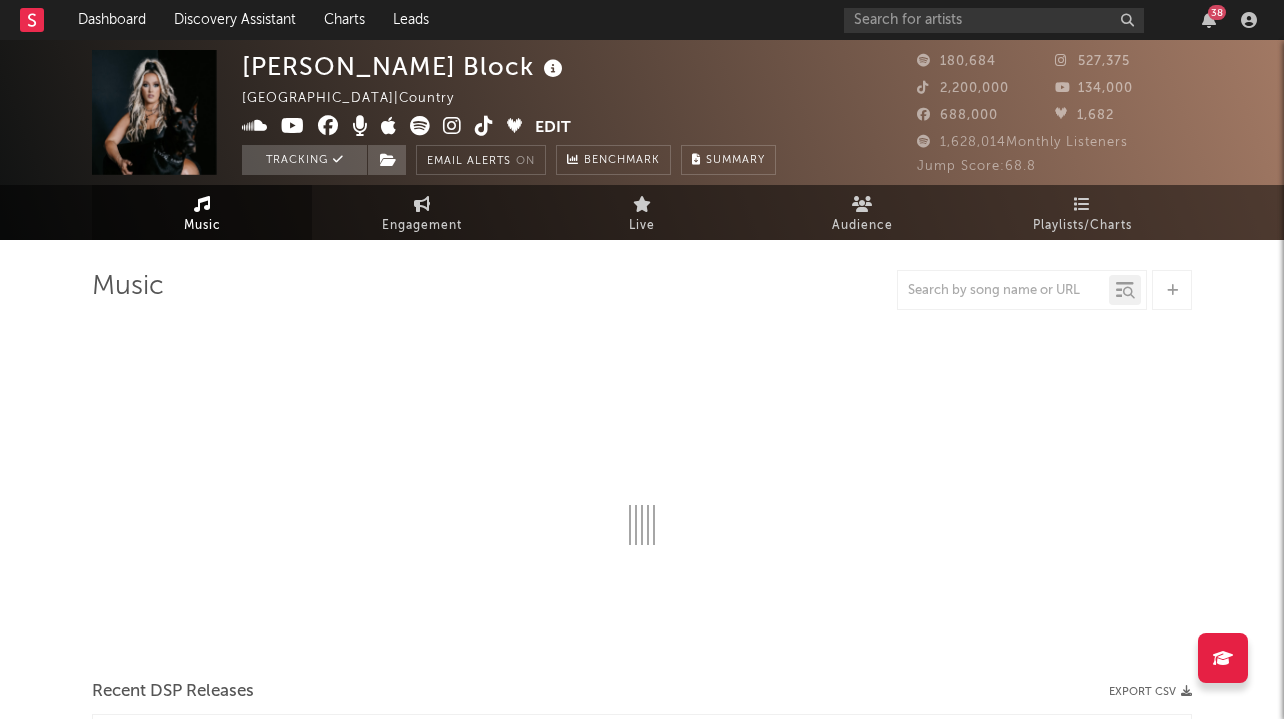 select on "6m" 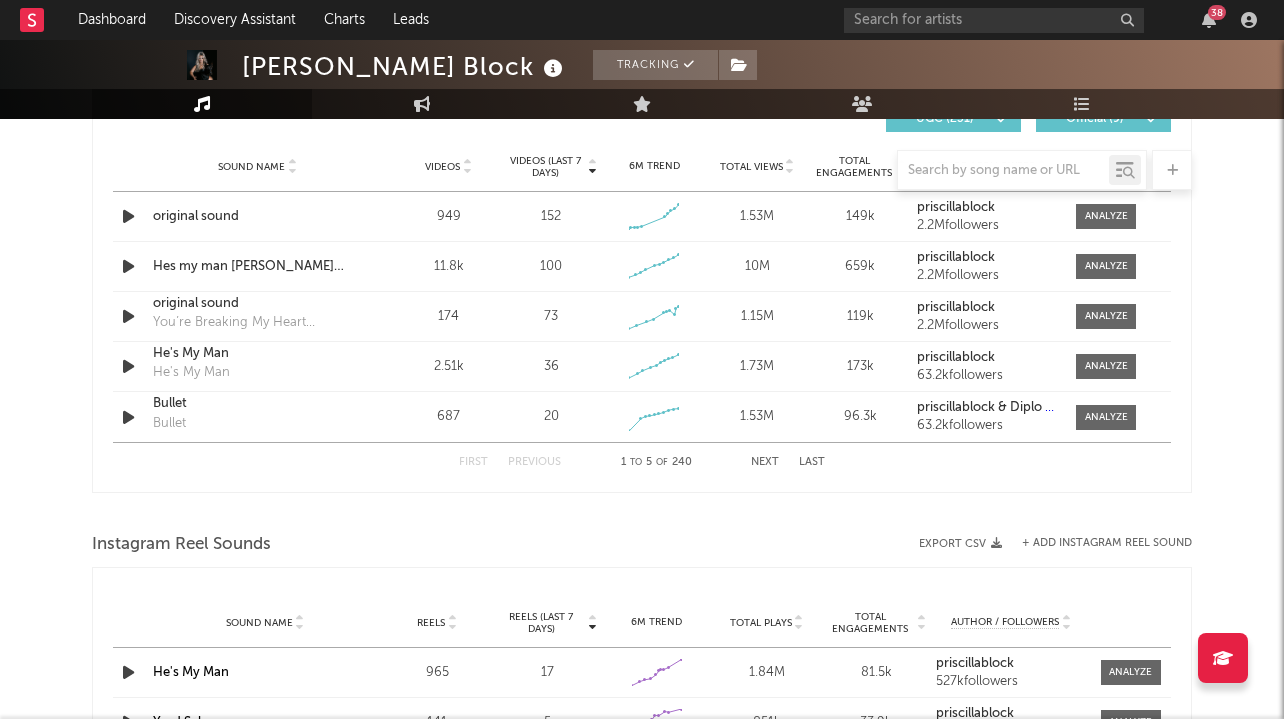 scroll, scrollTop: 1493, scrollLeft: 0, axis: vertical 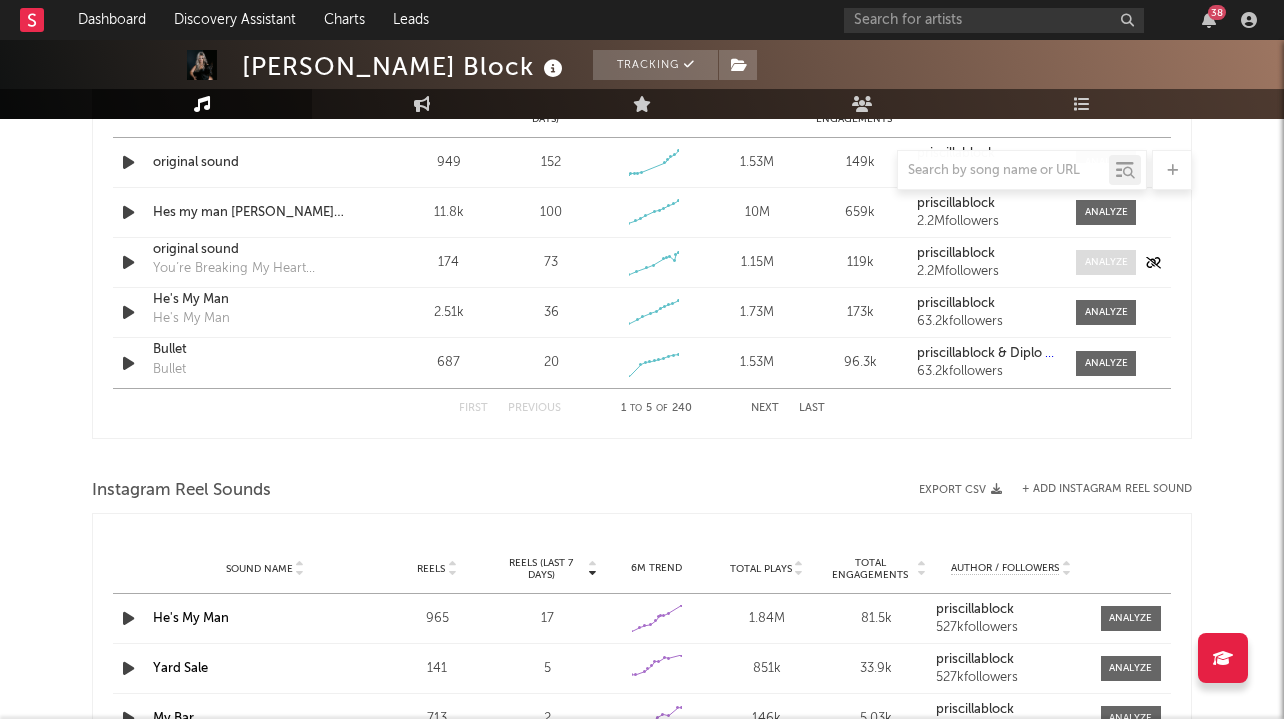 click at bounding box center [1106, 262] 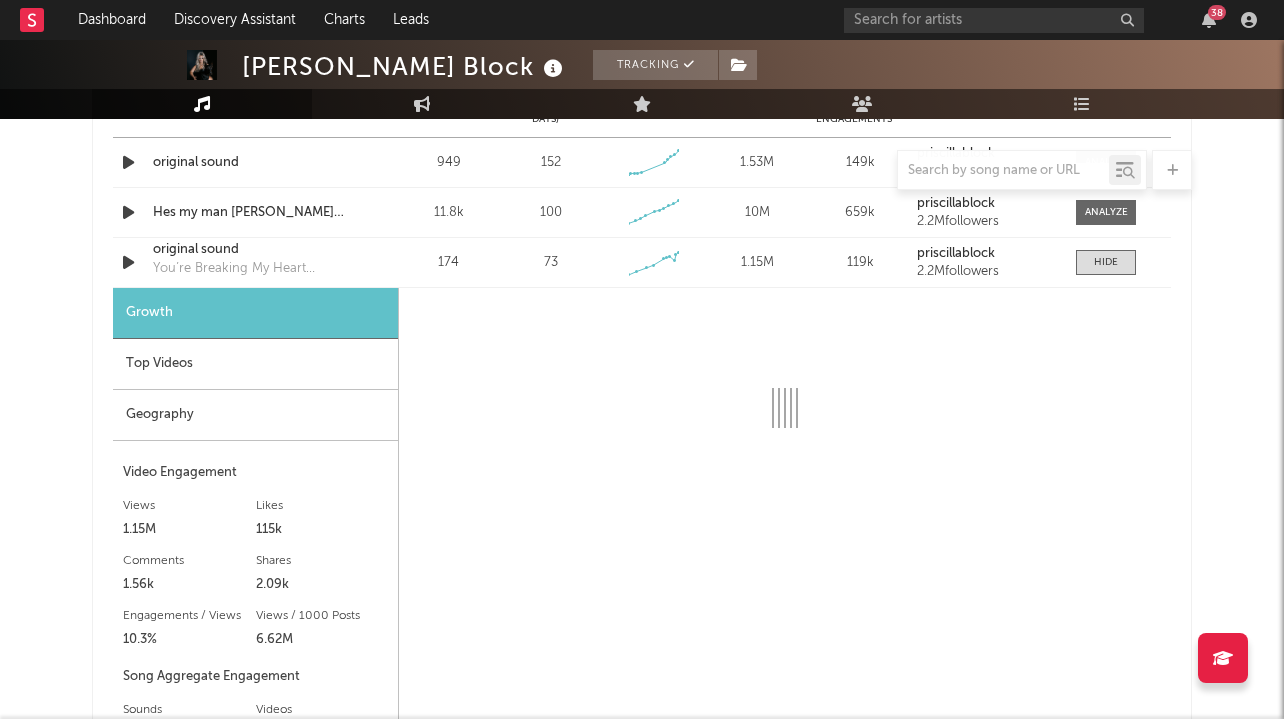 select on "1w" 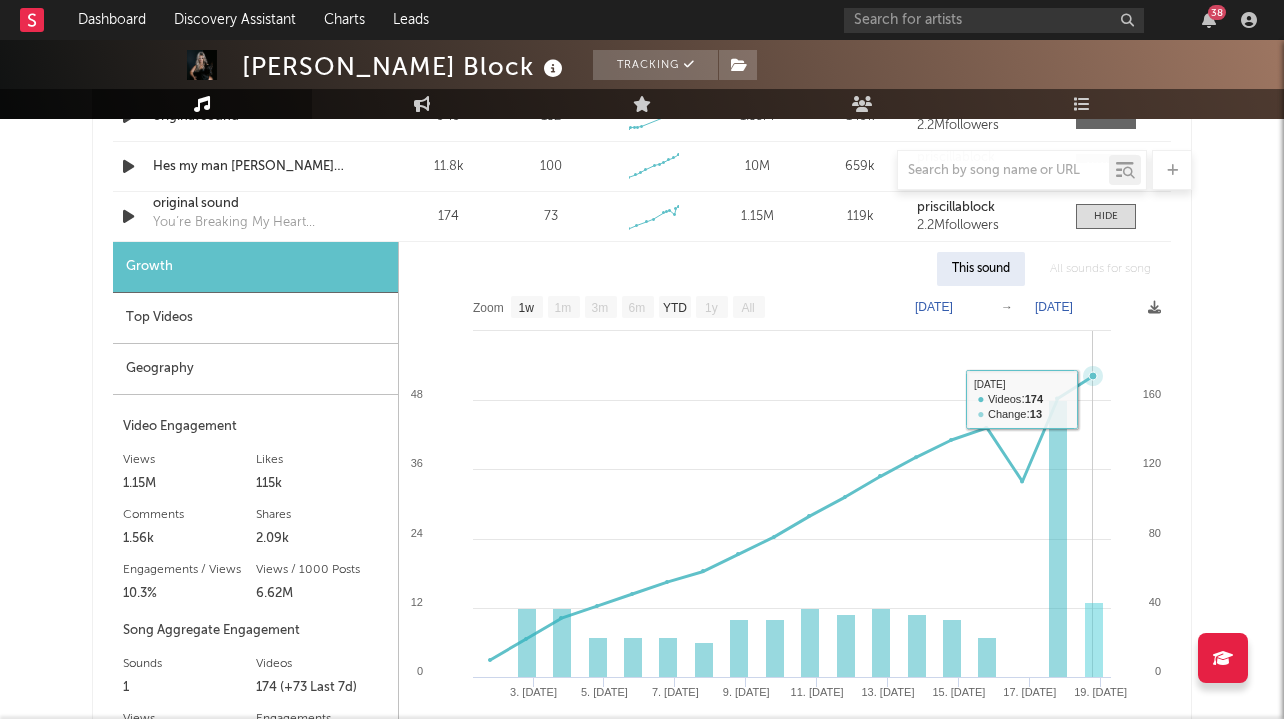 scroll, scrollTop: 1530, scrollLeft: 0, axis: vertical 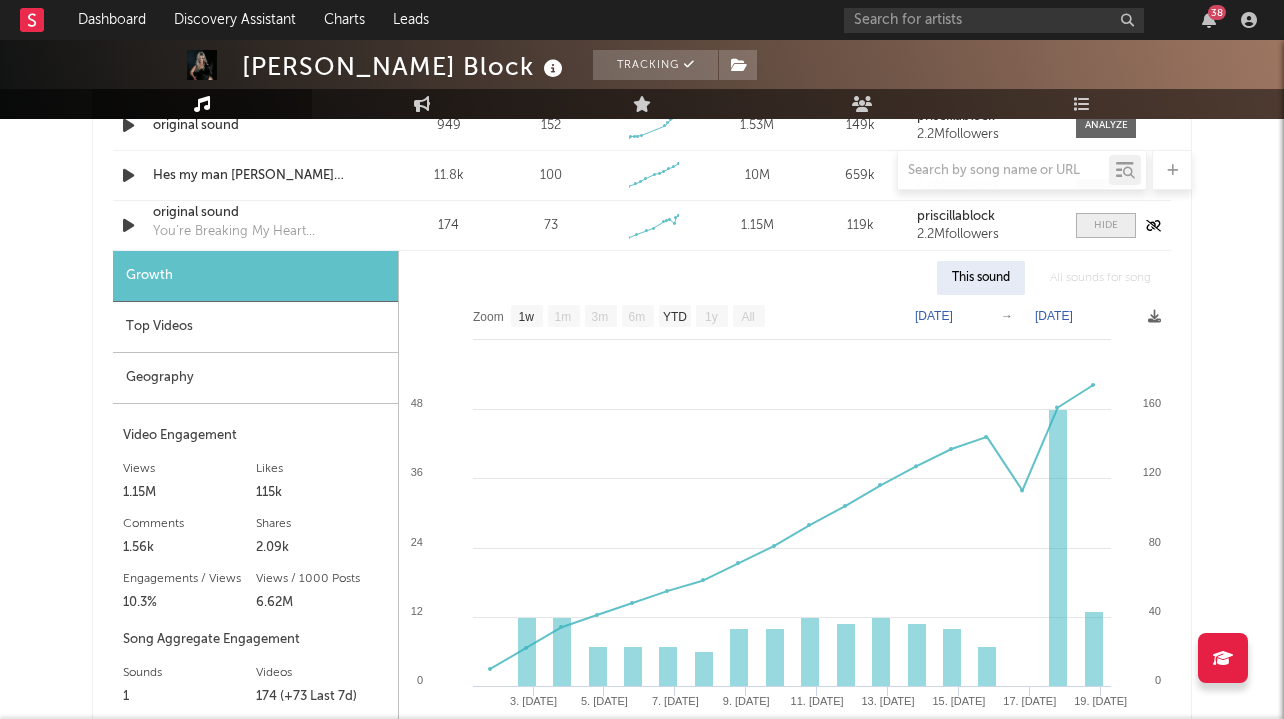 click at bounding box center (1106, 225) 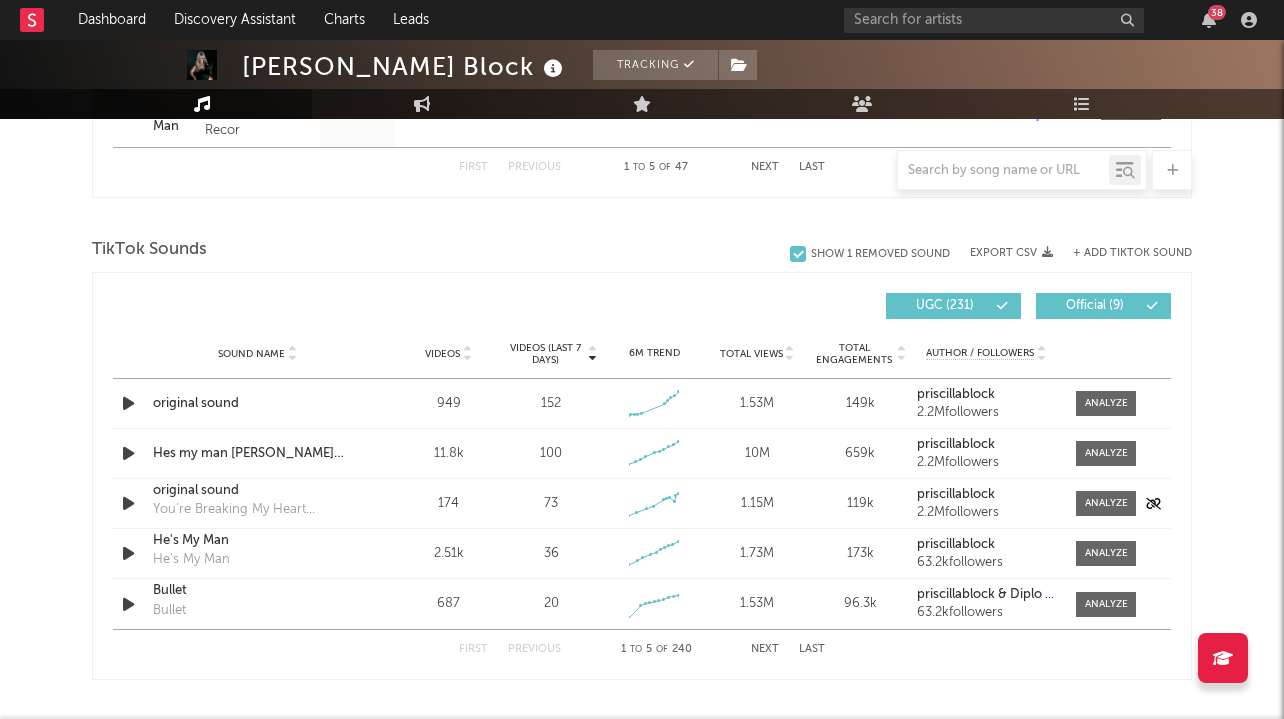 scroll, scrollTop: 1338, scrollLeft: 0, axis: vertical 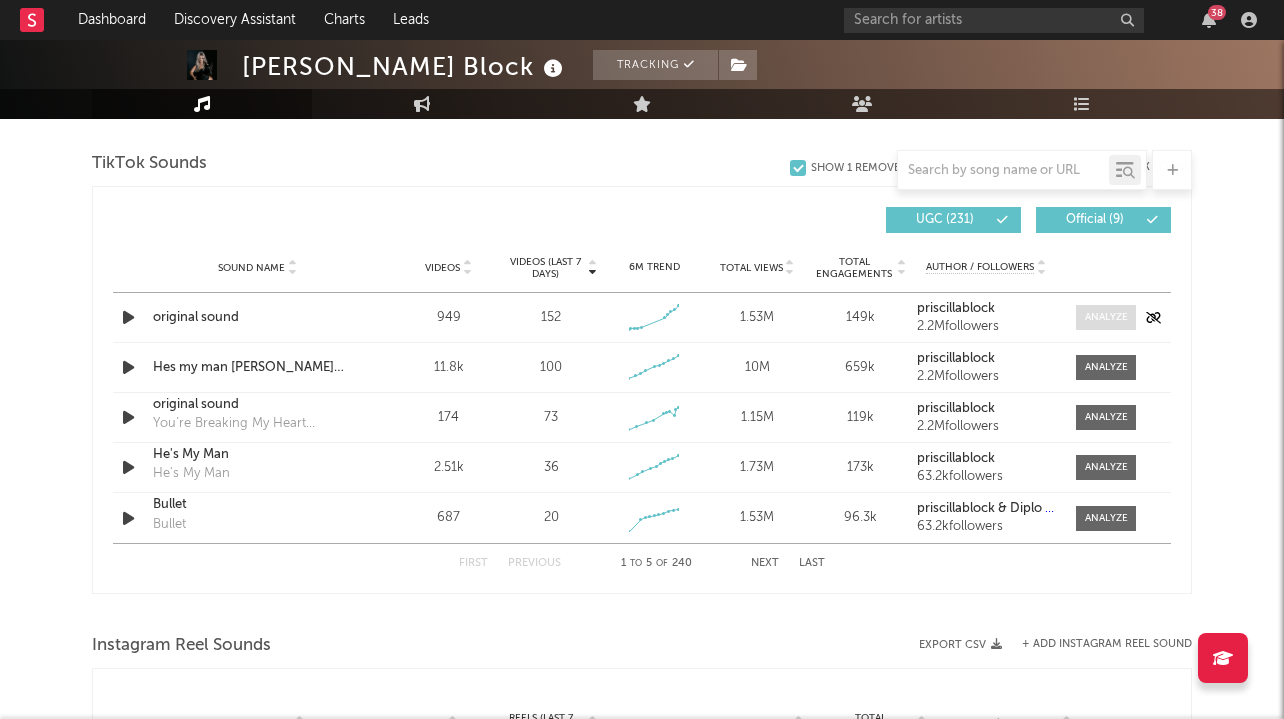 click at bounding box center (1106, 317) 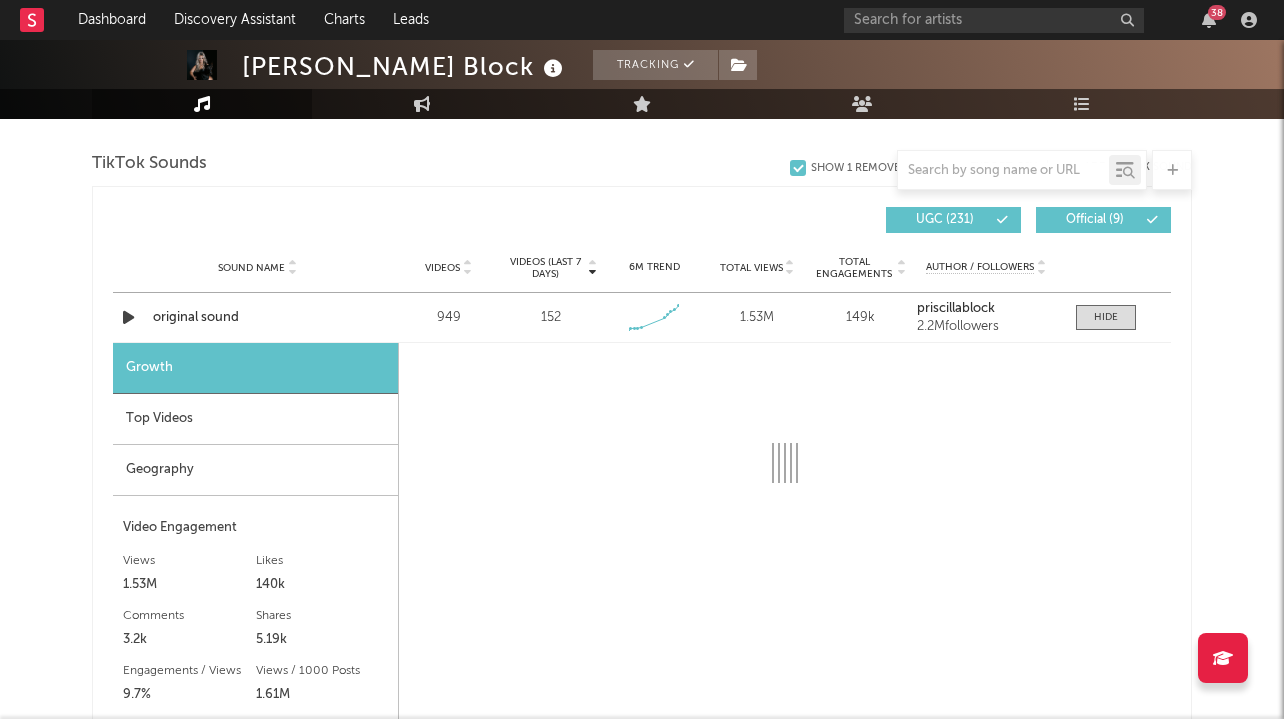 select on "1w" 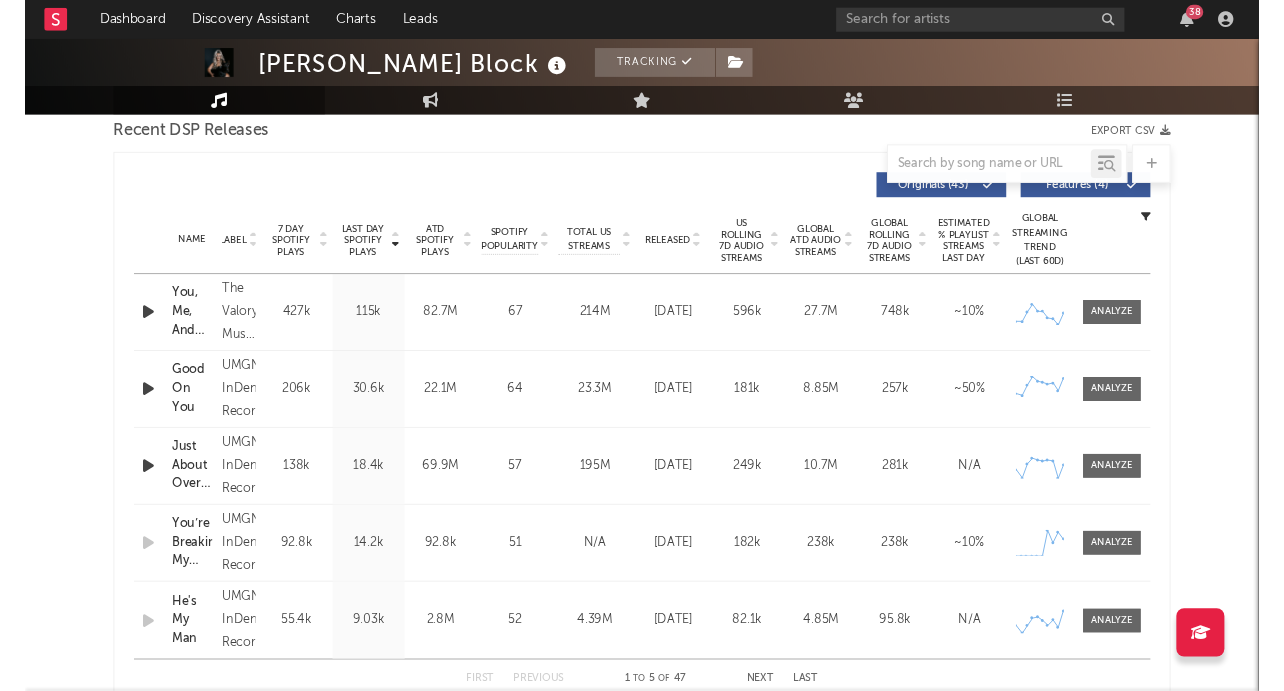 scroll, scrollTop: 722, scrollLeft: 0, axis: vertical 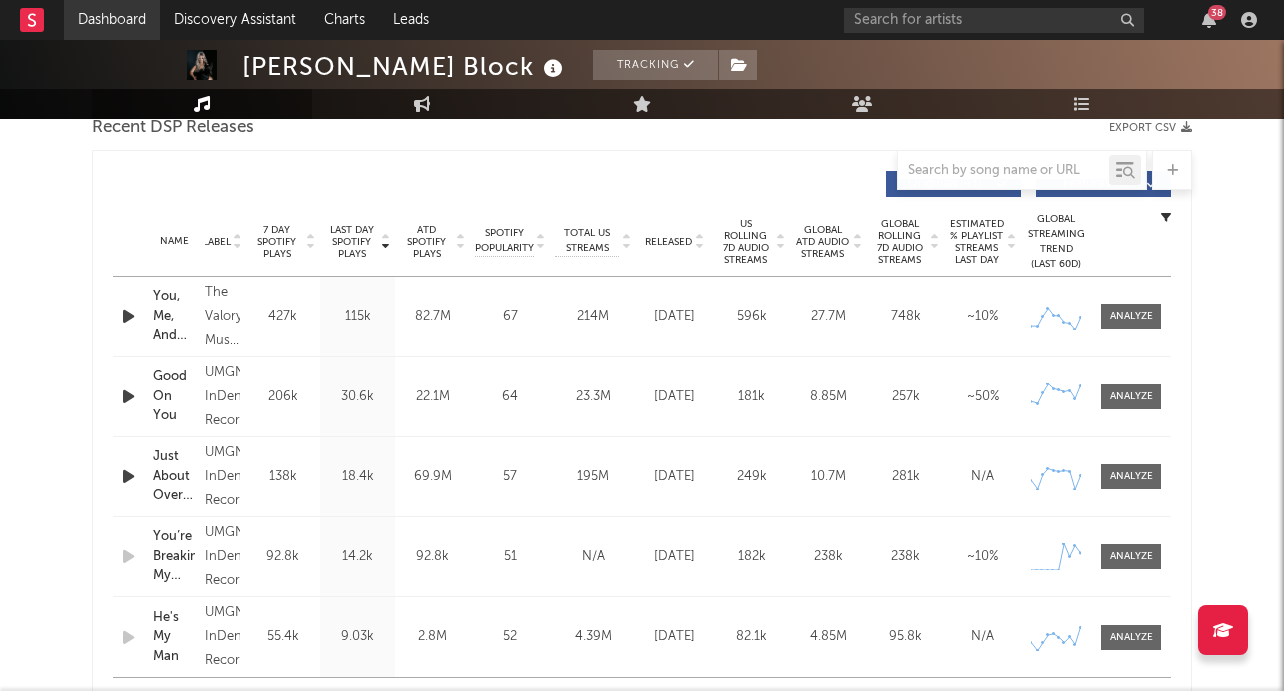 click on "Dashboard" at bounding box center (112, 20) 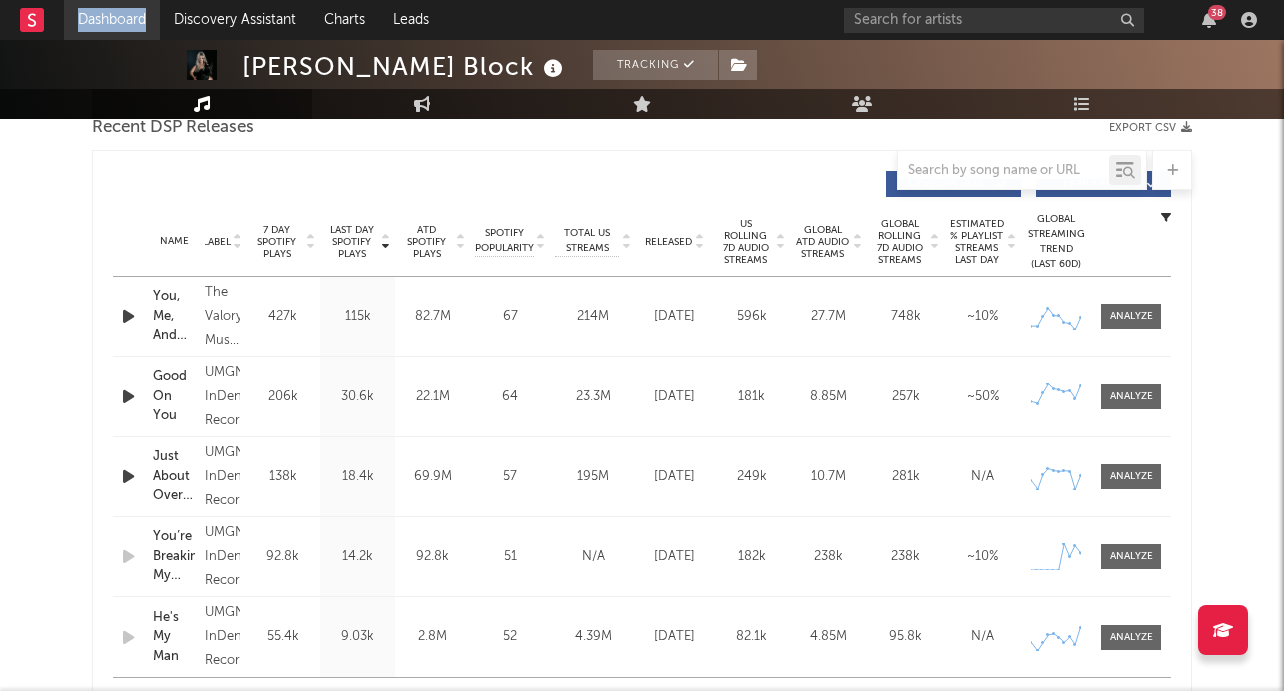 click on "Dashboard" at bounding box center [112, 20] 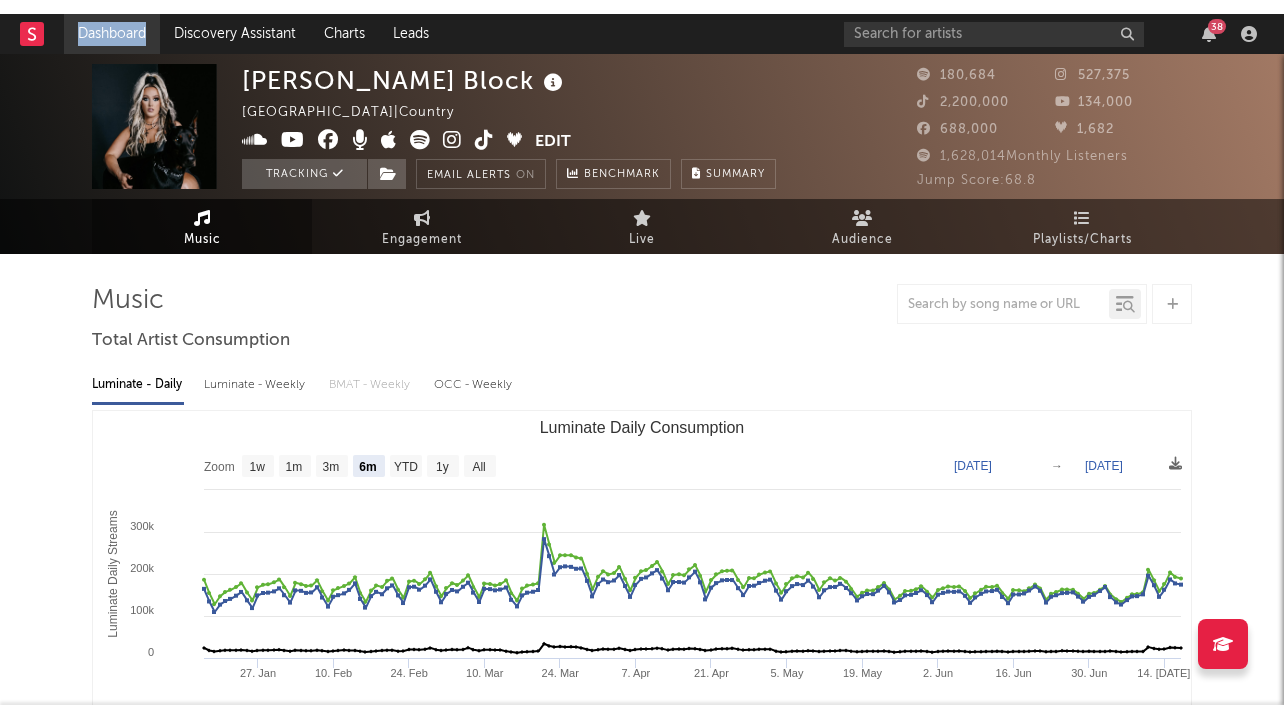 scroll, scrollTop: 0, scrollLeft: 0, axis: both 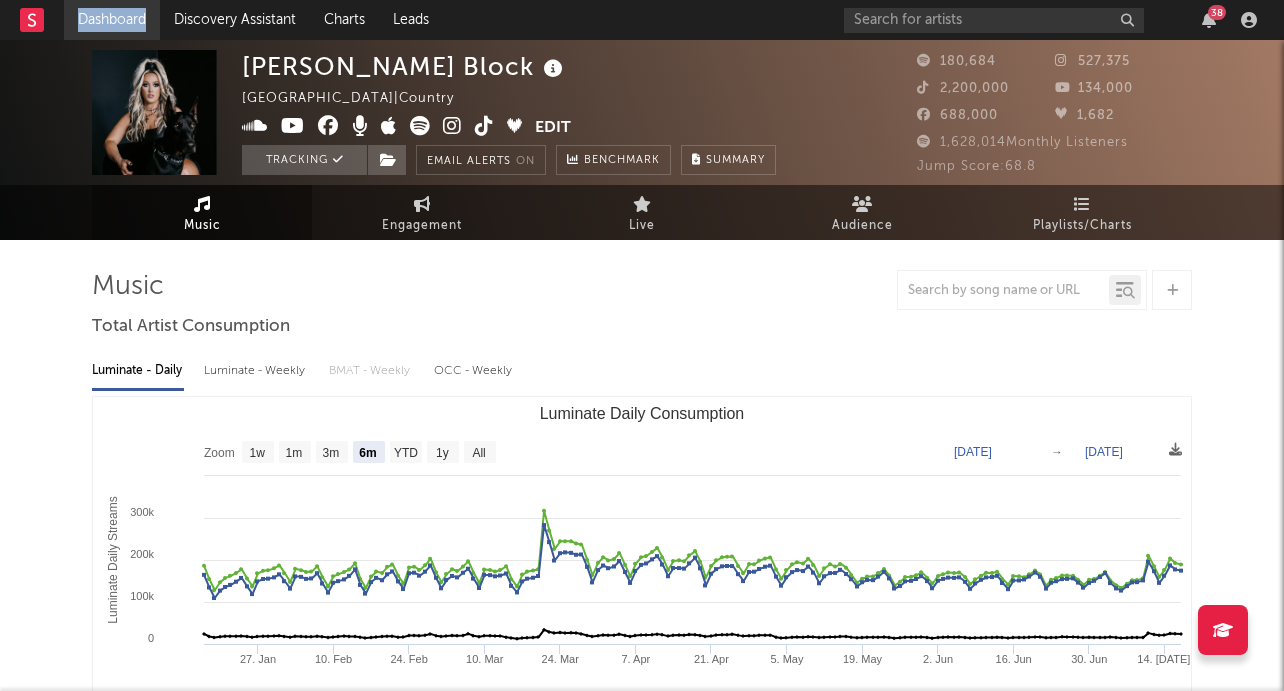 click on "Dashboard" at bounding box center [112, 20] 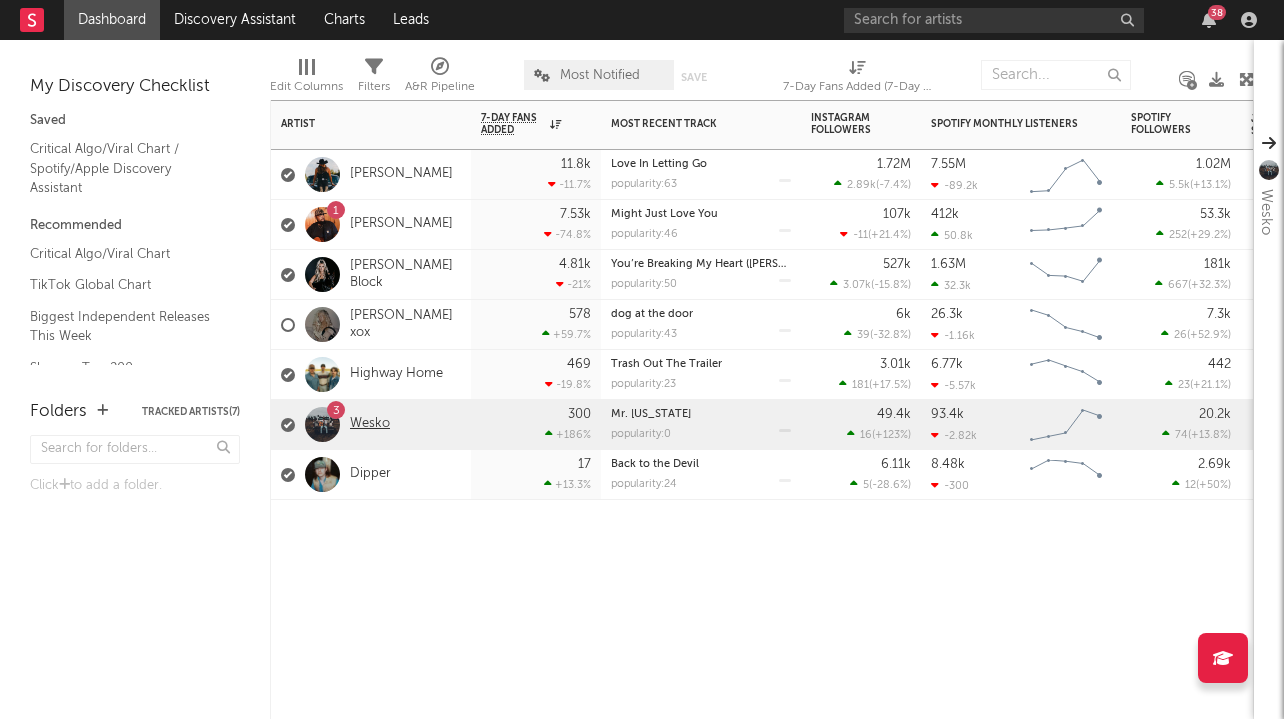 click on "Wesko" at bounding box center [370, 424] 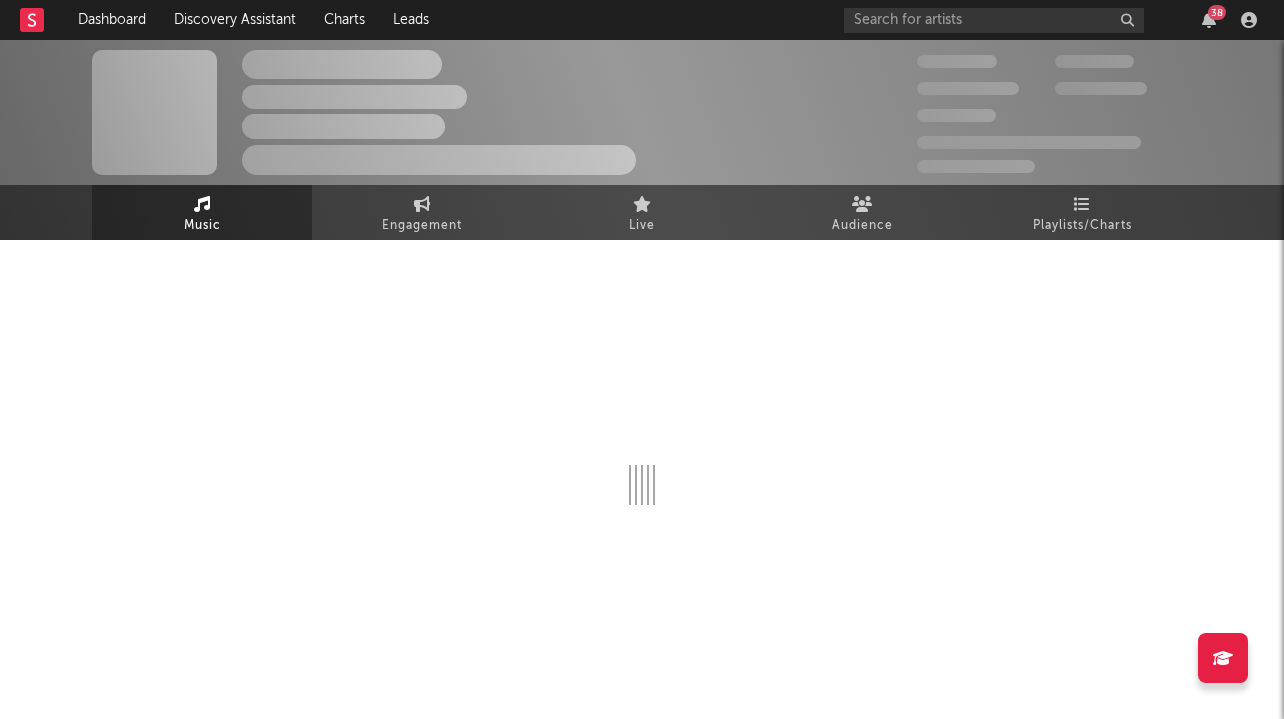 select on "6m" 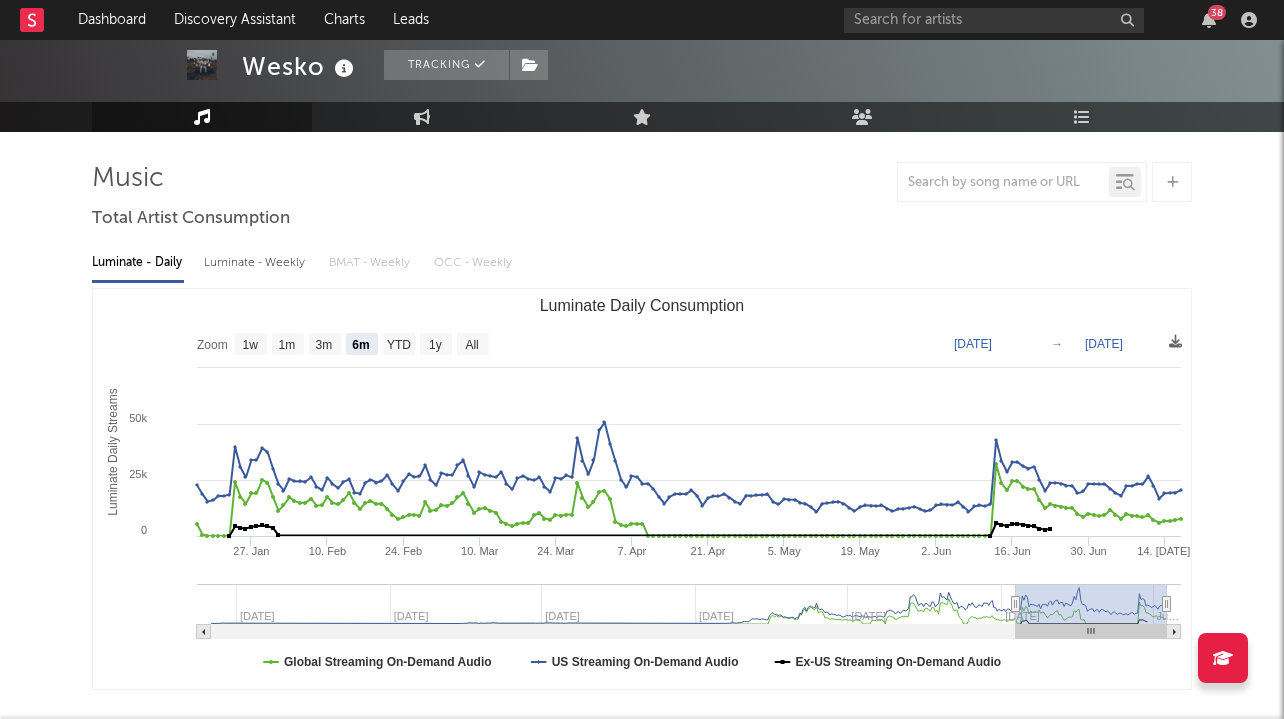 scroll, scrollTop: 109, scrollLeft: 0, axis: vertical 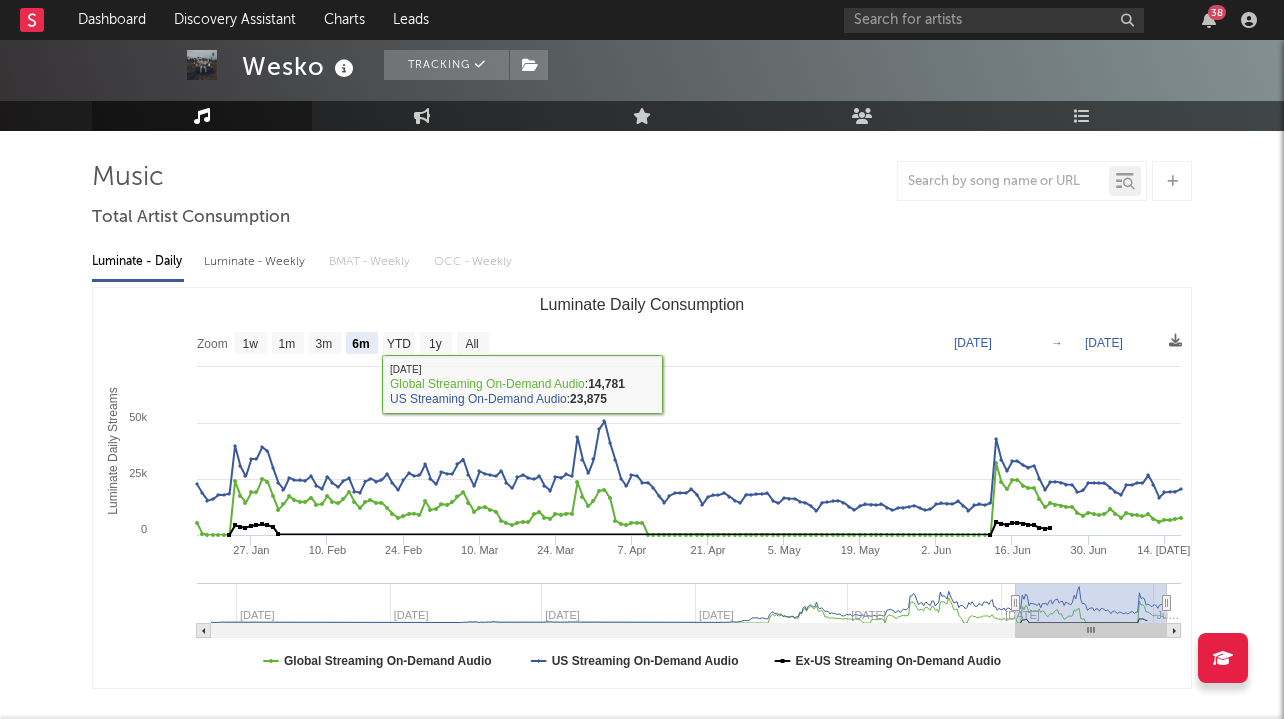 click on "Luminate - Weekly" at bounding box center (256, 262) 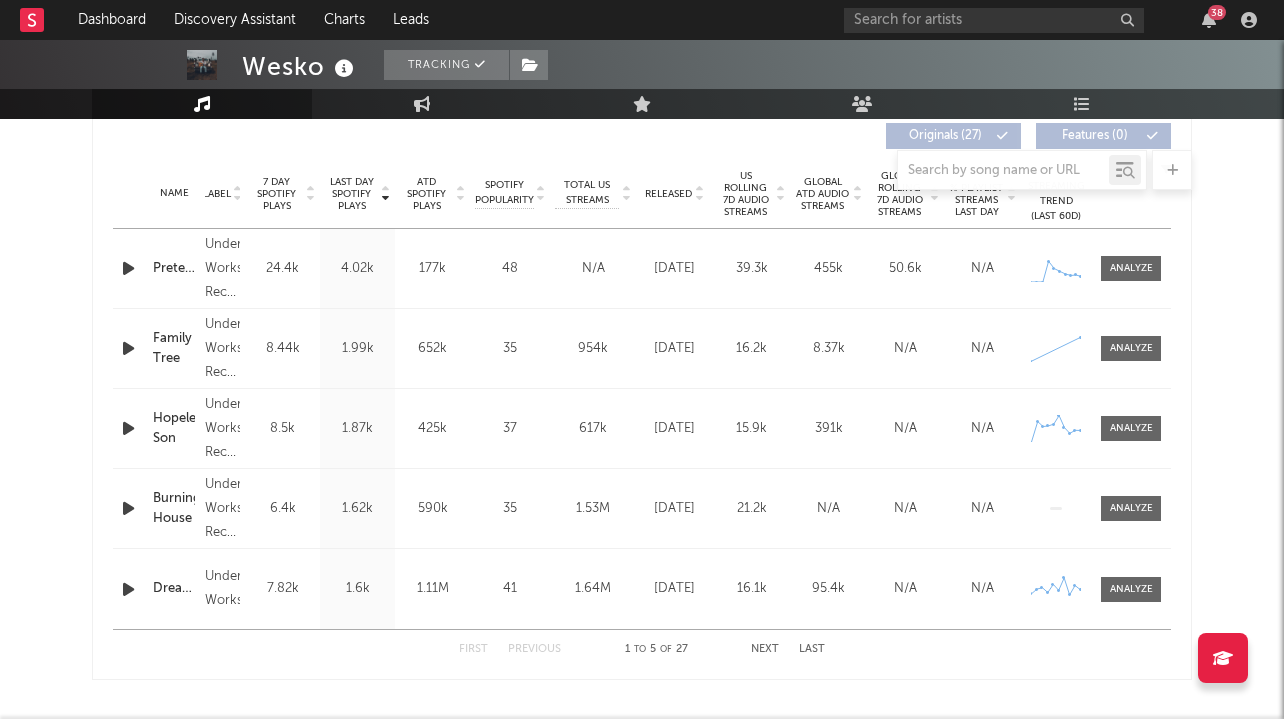 scroll, scrollTop: 696, scrollLeft: 0, axis: vertical 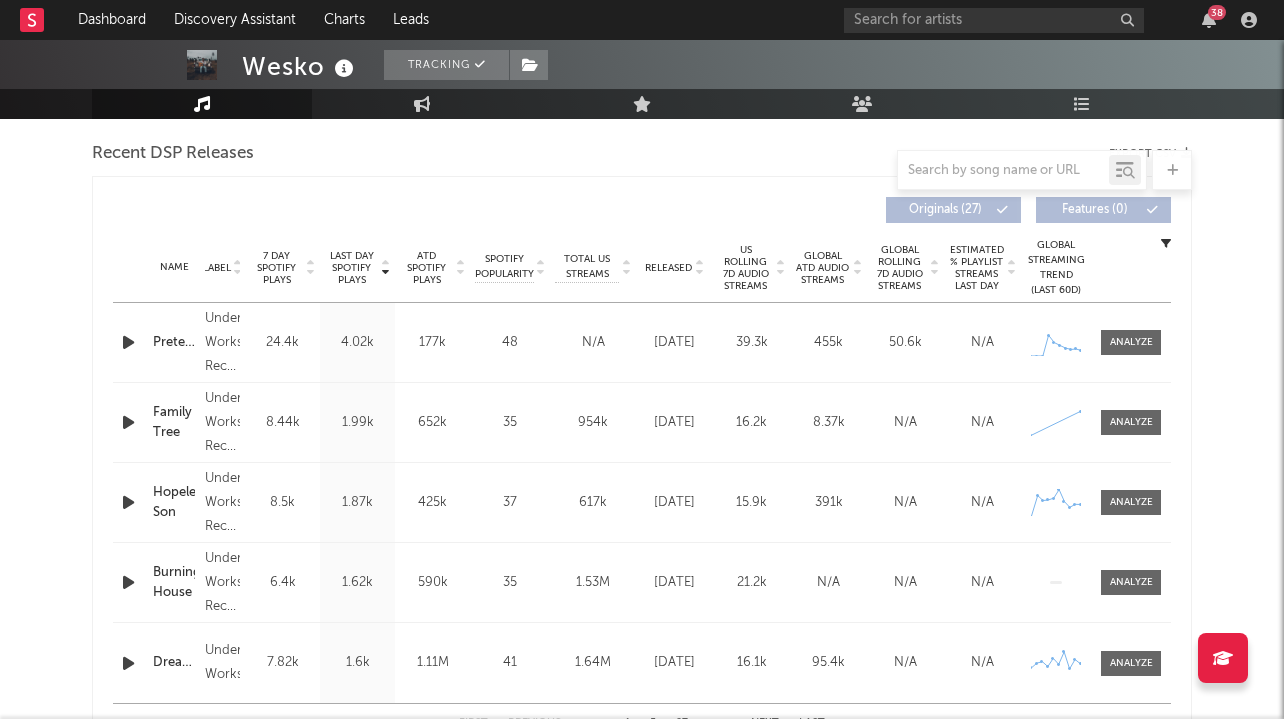 click on "Originals   ( 27 ) Features   ( 0 )" at bounding box center (906, 210) 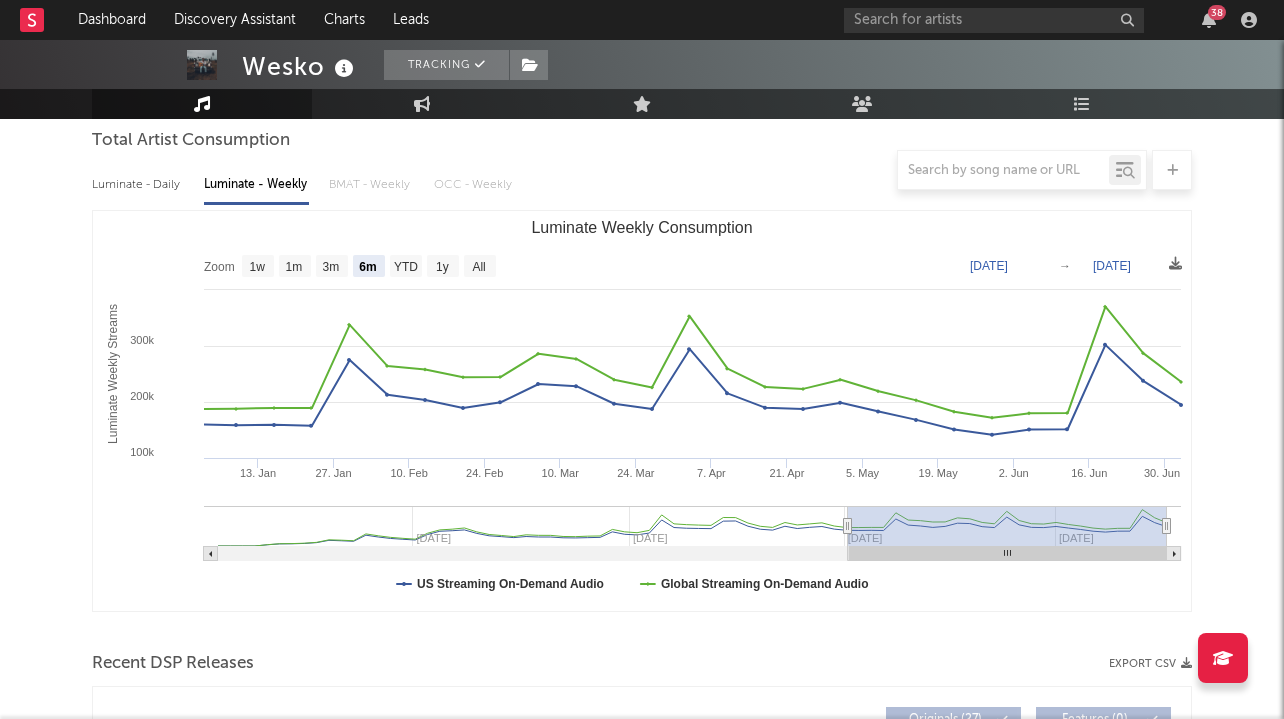 scroll, scrollTop: 136, scrollLeft: 0, axis: vertical 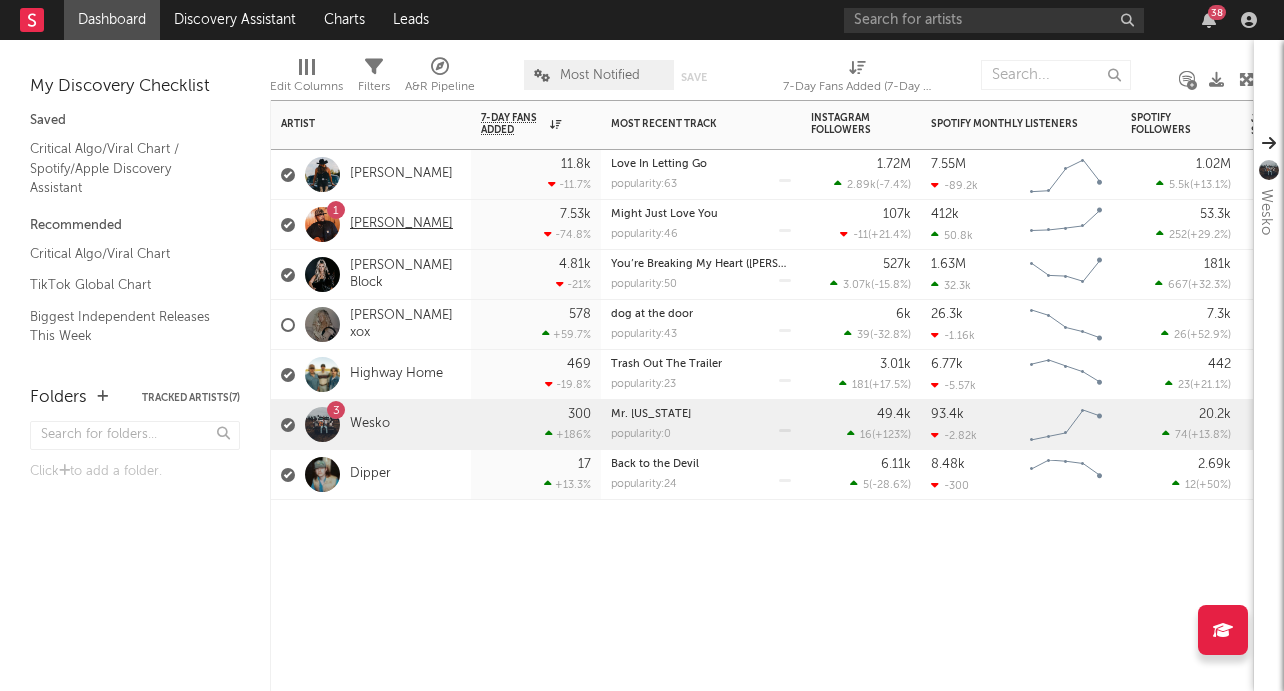 click on "[PERSON_NAME]" at bounding box center (401, 224) 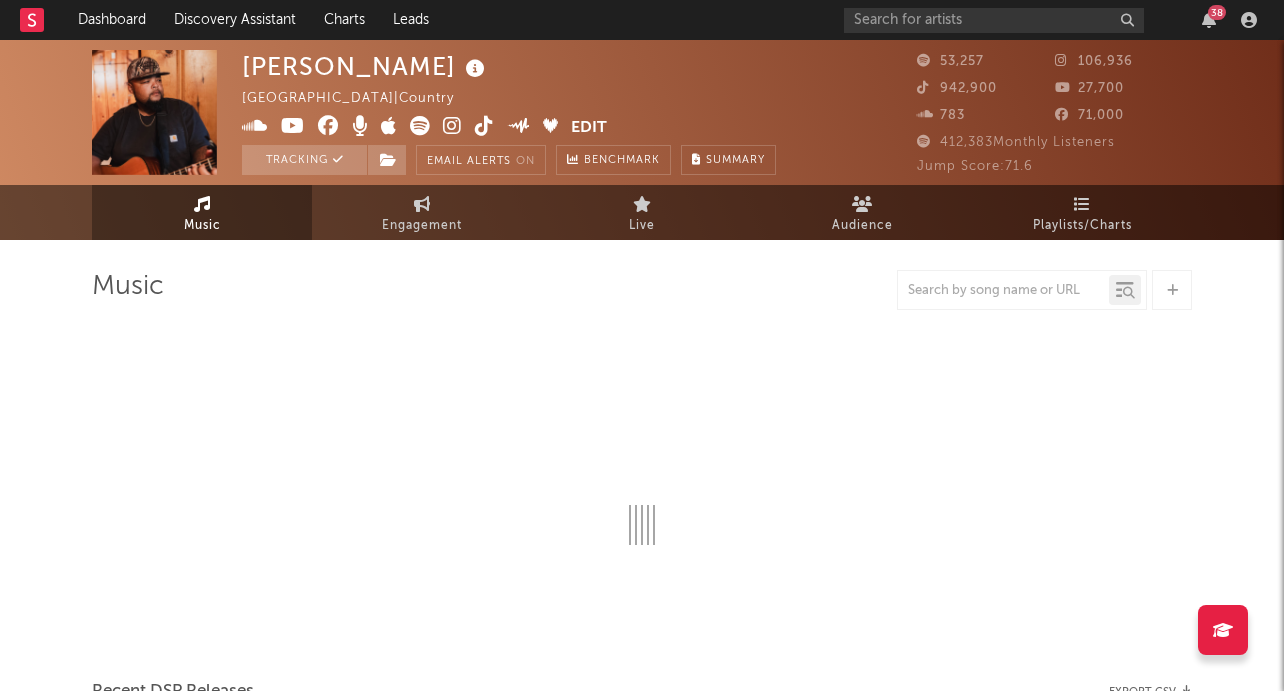select on "6m" 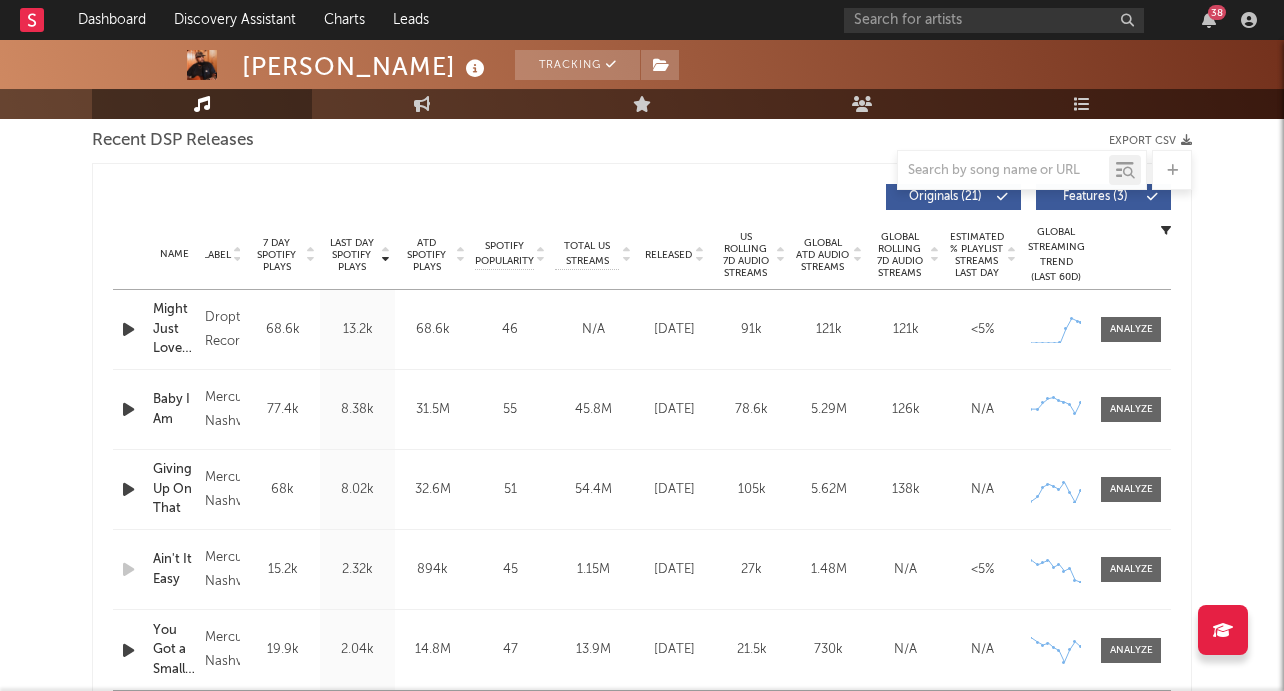 scroll, scrollTop: 708, scrollLeft: 0, axis: vertical 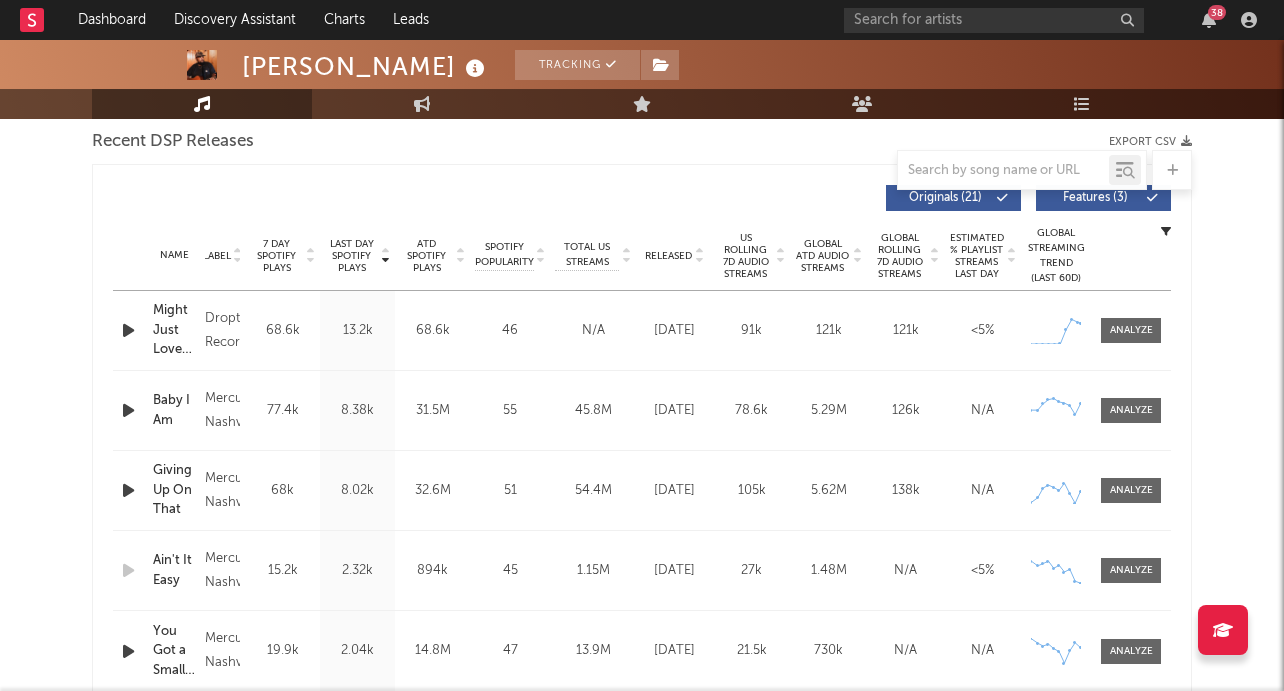 click on "Dashboard Discovery Assistant Charts Leads 38 Notifications Settings Mark all as read All Growth Releases/Events Playlisting Yesterday Wesko 9:52am 'Mr. Tennessee' was added to Country Risers (US) on Apple Music. It's at position 35. Wesko 6:01am 'Mr. Tennessee' was added to 6 Spotify playlists, including All New Country, Next From Nashville, and New Country. July 17, 2025 Dalton Dover 11:00pm 'Might Just Love You' was added to Spotify's New Boots playlist (1.3M followers) at position 57. Wesko 7:00pm Released a new Spotify album - Mr. Tennessee. Wesko 4:00pm Released 2 new YouTube videos. Warren Zeiders 2:04pm Released 2 new YouTube videos. July 16, 2025 Priscilla Block 3:00pm Released a new YouTube video - Playing Cecilia with y’all singing it back to me… gave me chills.. charlieonnafriday 10:29am Added 3606.9x more SoundCloud plays than their usual daily growth (+13.1M compared to +3.62k on average). July 15, 2025 Wesko 4:15pm Released a new YouTube video - this song comes out friday!. Dipper 1:56am On" at bounding box center [642, 822] 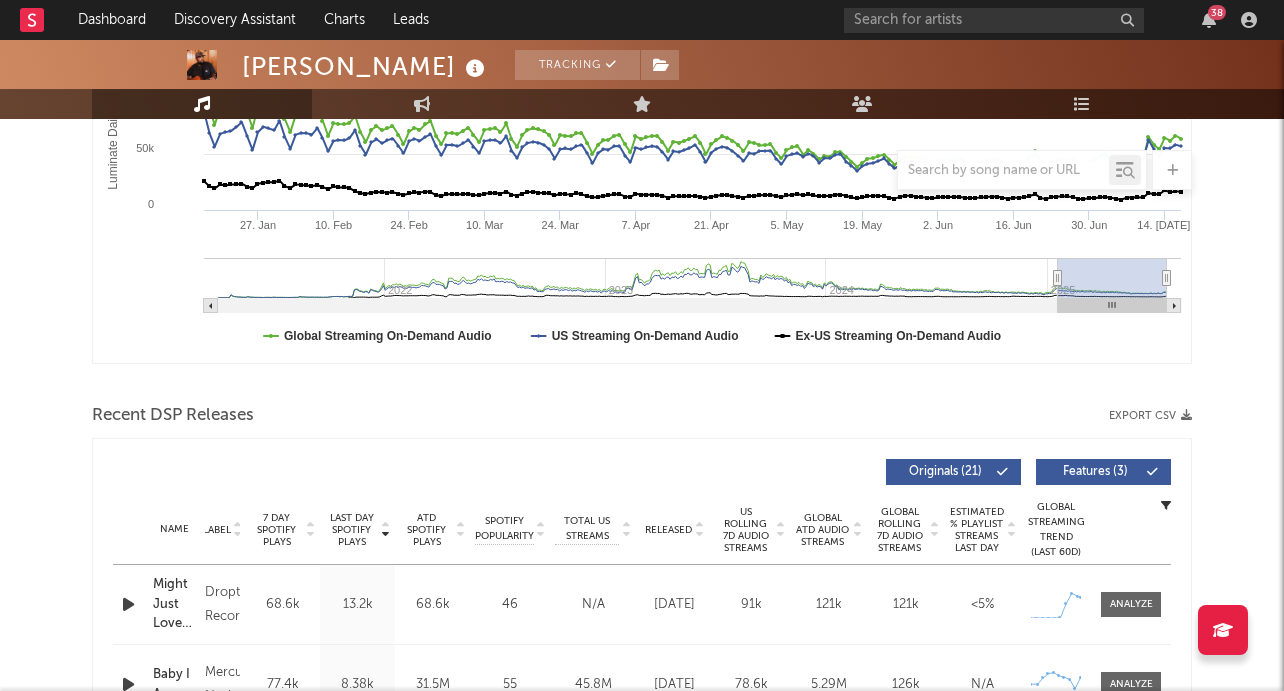 scroll, scrollTop: 238, scrollLeft: 0, axis: vertical 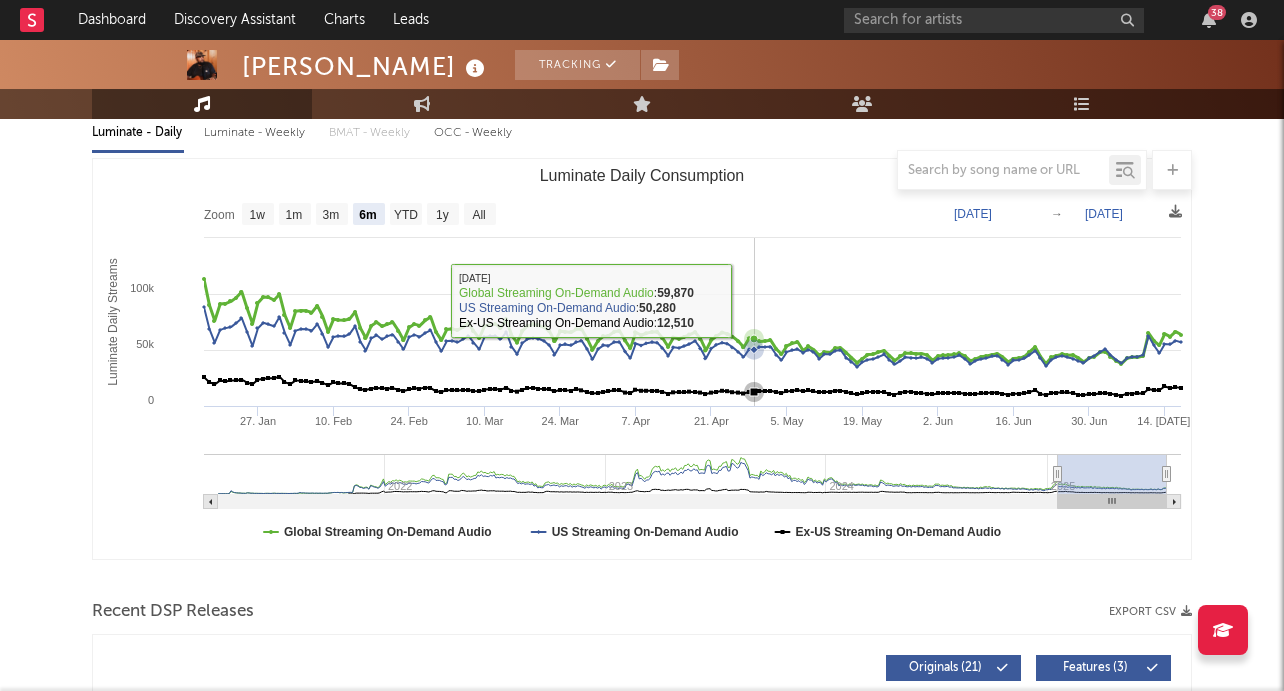 click 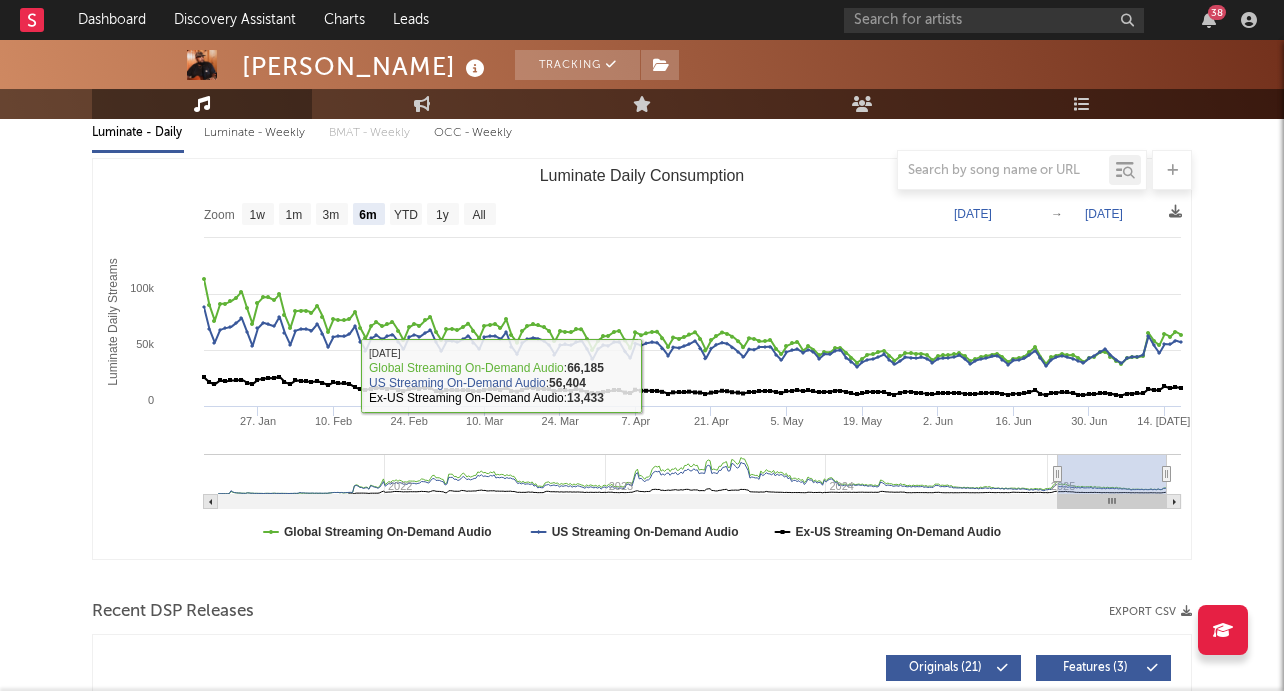 click on "Recent DSP Releases Export CSV" at bounding box center [642, 612] 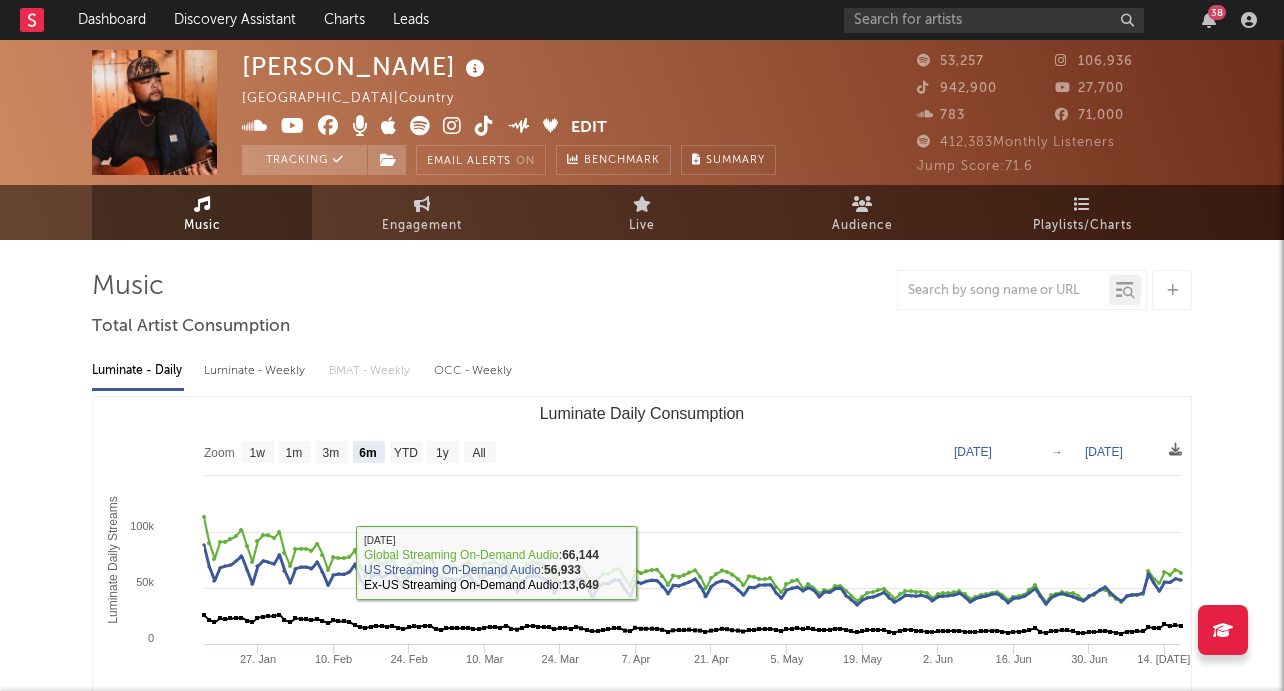 scroll, scrollTop: 0, scrollLeft: 0, axis: both 